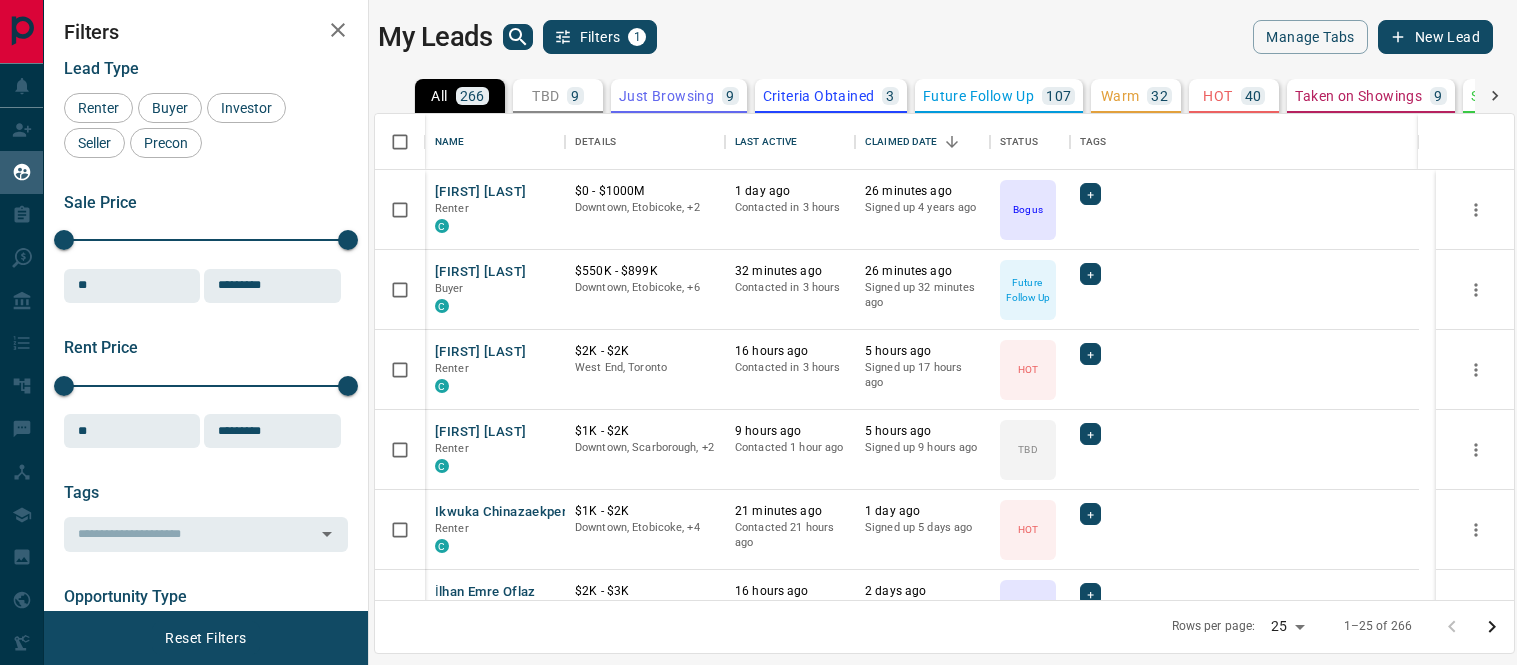 scroll, scrollTop: 0, scrollLeft: 0, axis: both 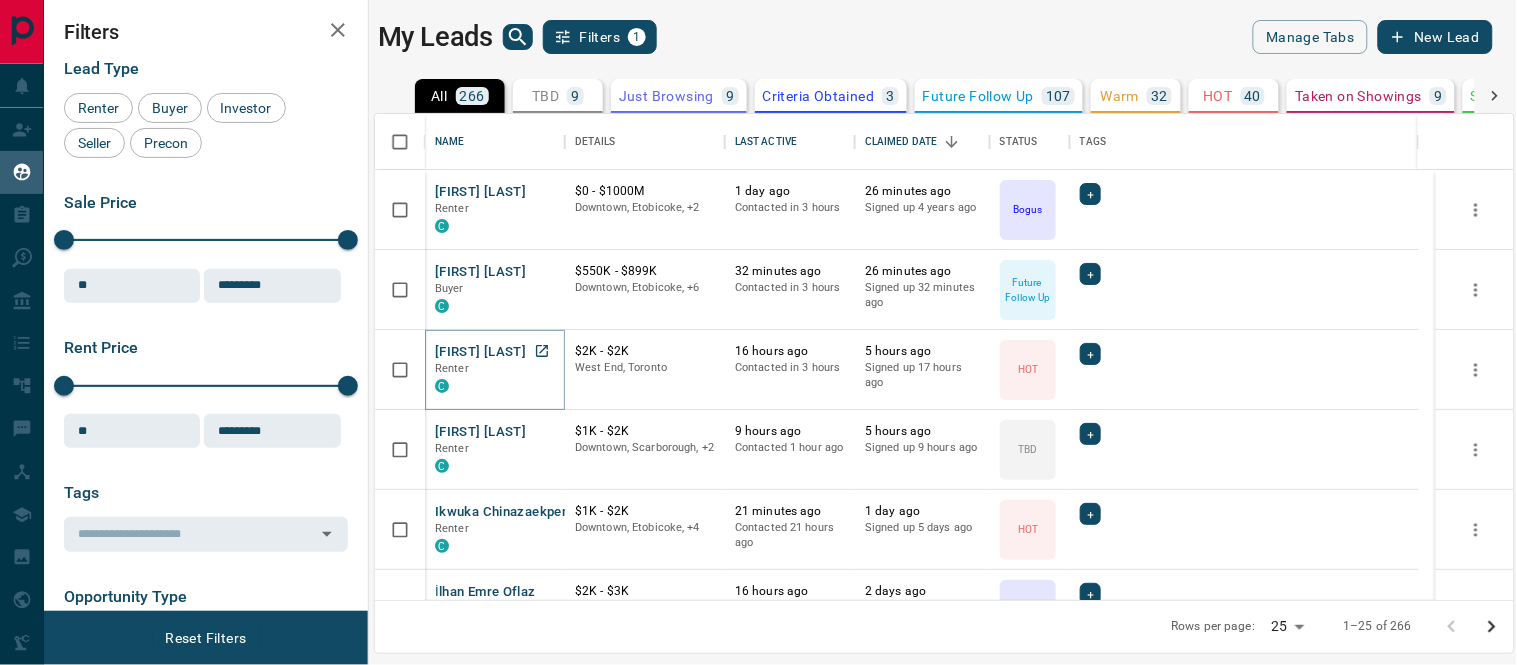 click on "[FIRST] [LAST]" at bounding box center [480, 352] 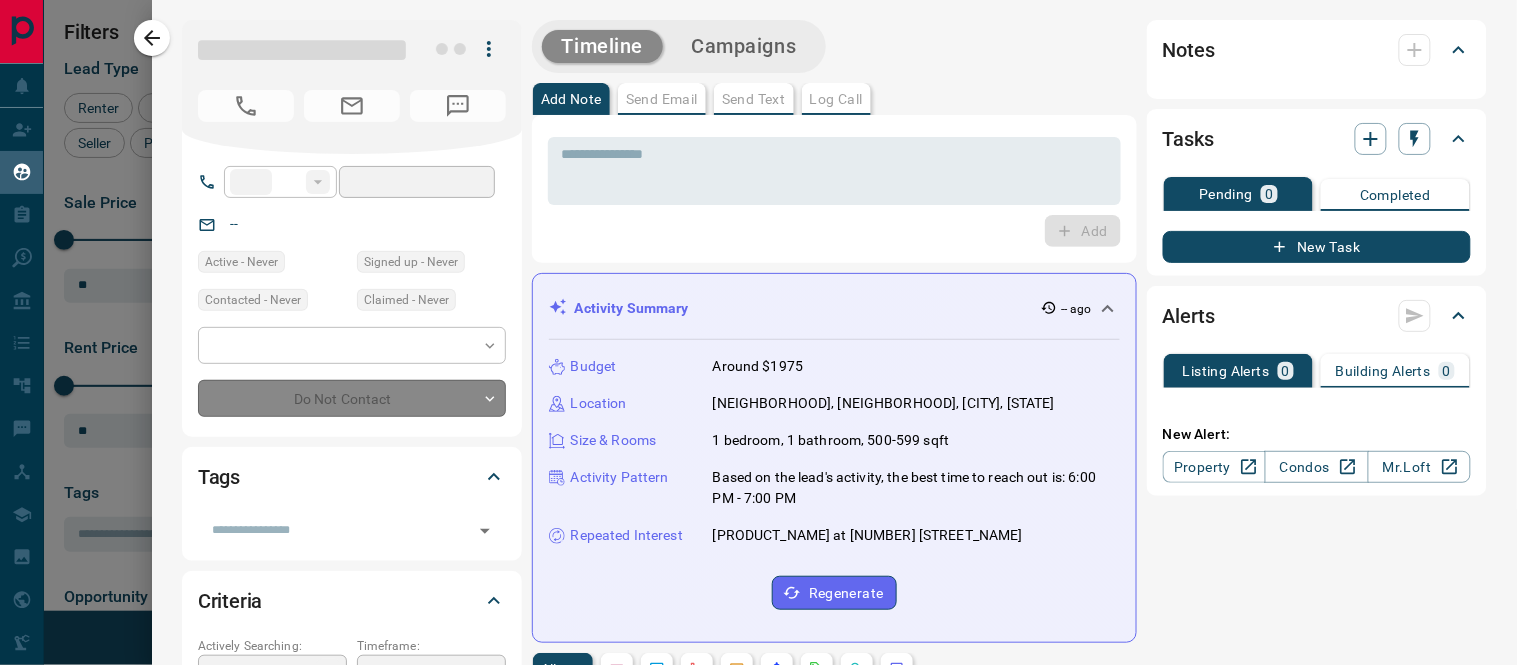 type on "**" 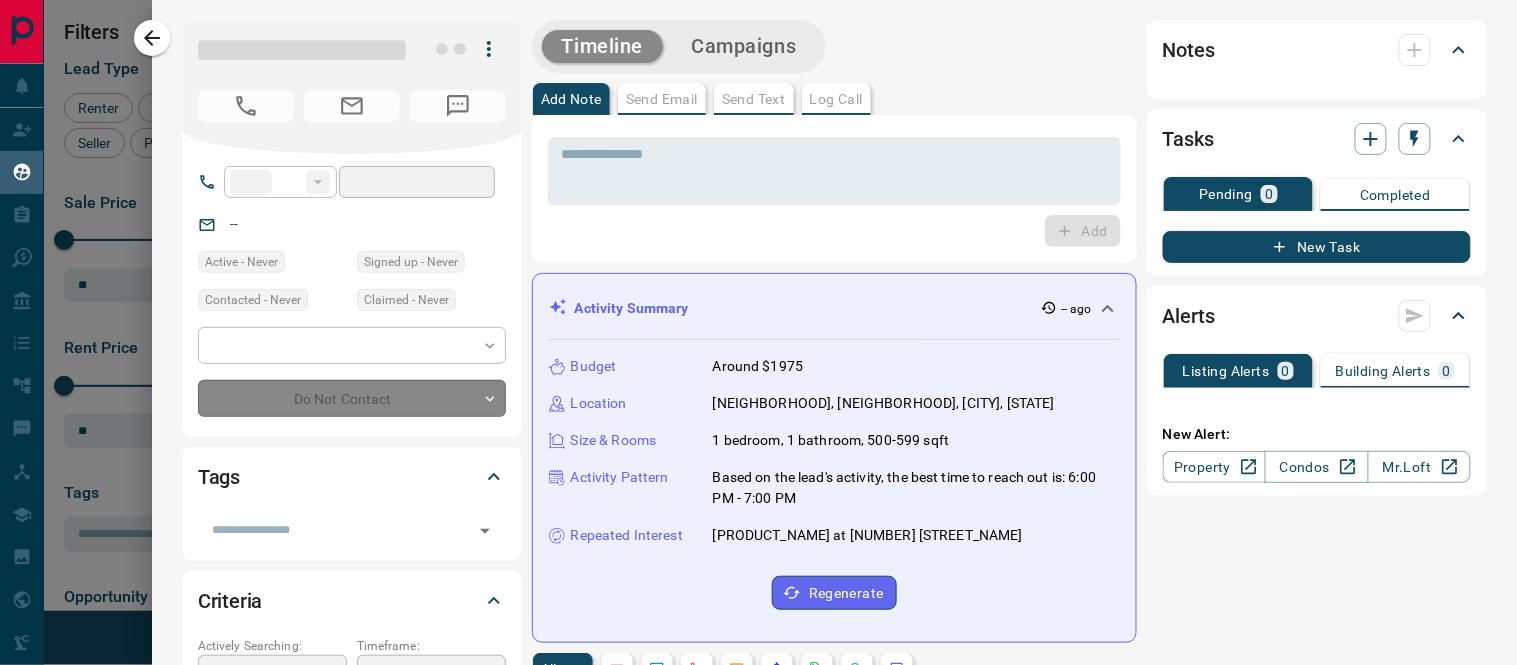 type on "**********" 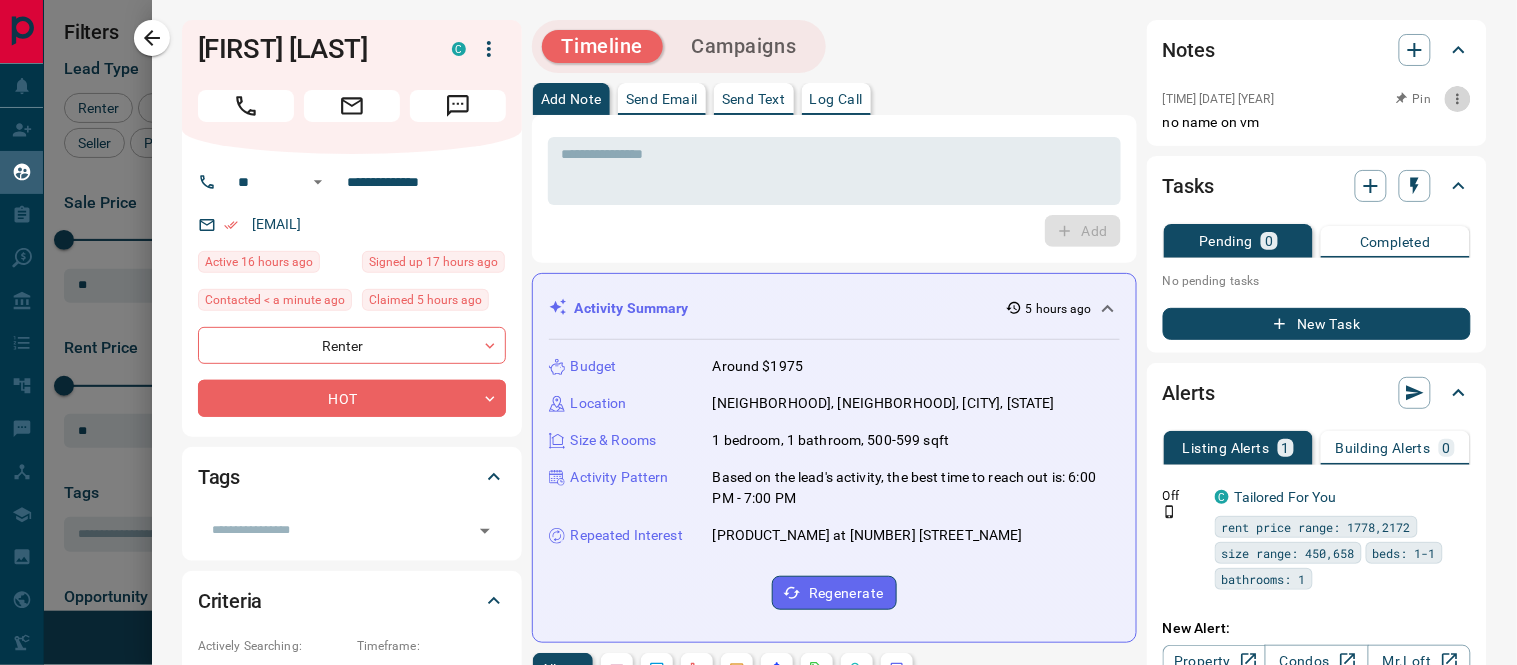 click 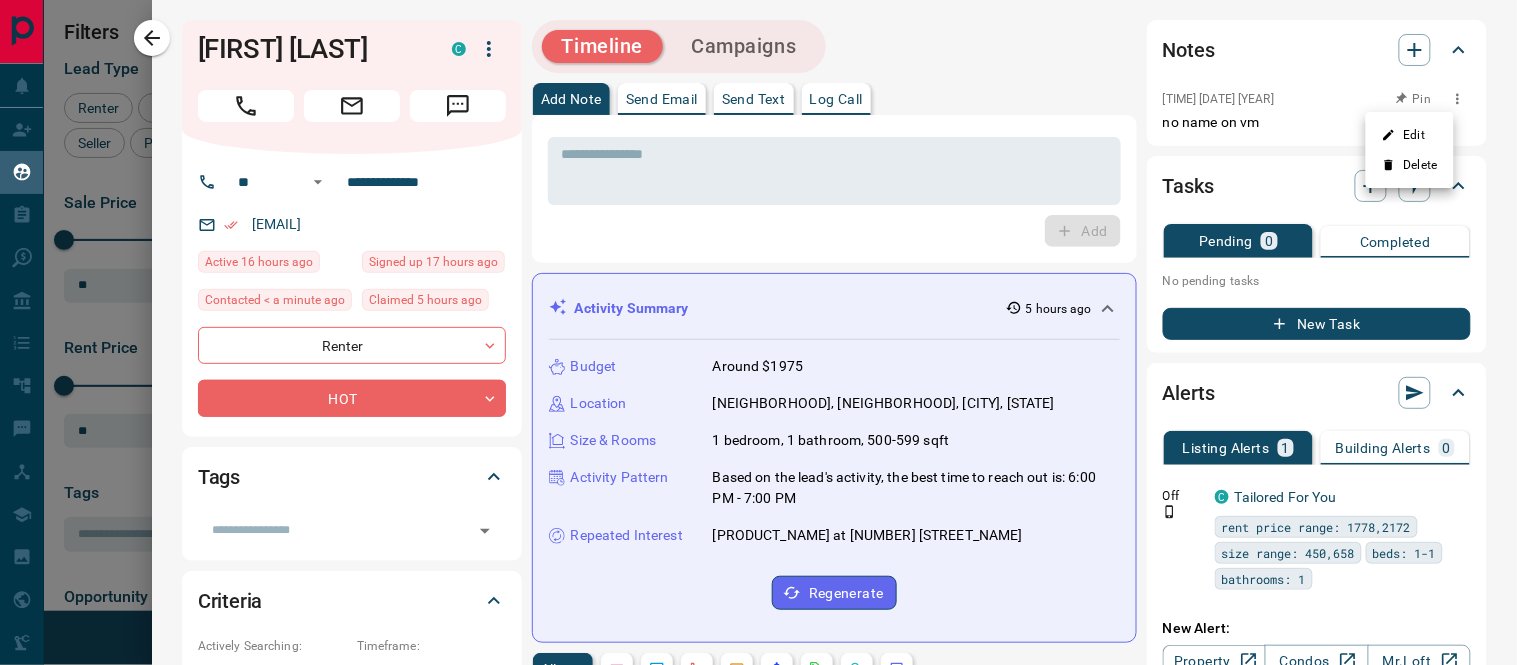 click on "Edit" at bounding box center [1410, 135] 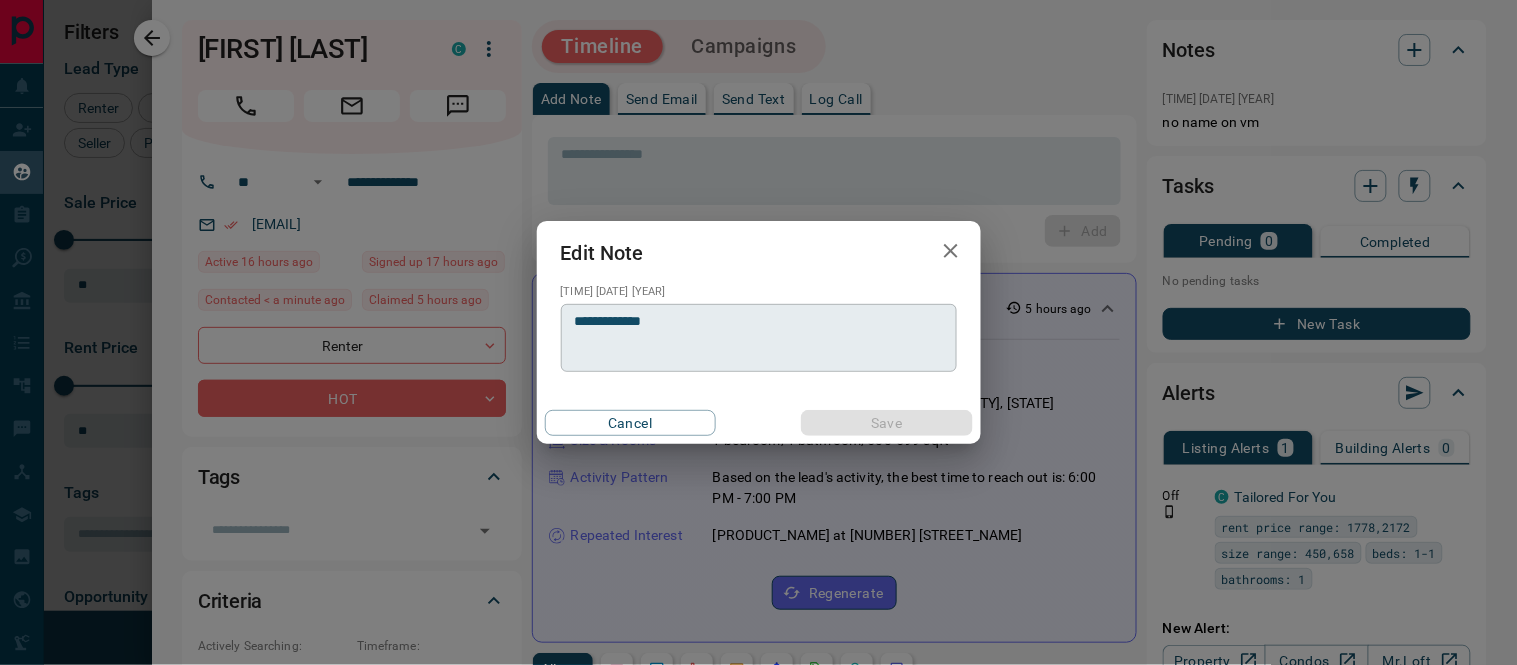 click on "**********" at bounding box center (759, 338) 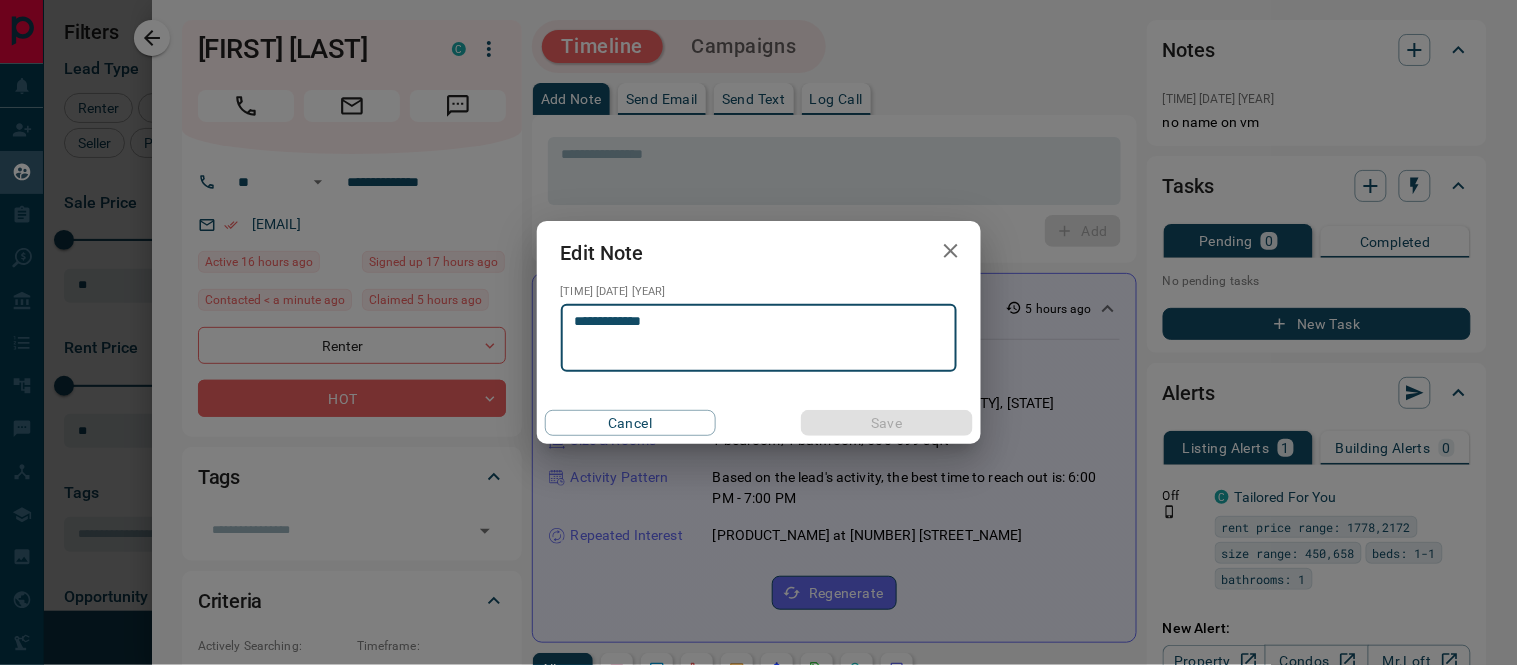 click on "**********" at bounding box center (759, 338) 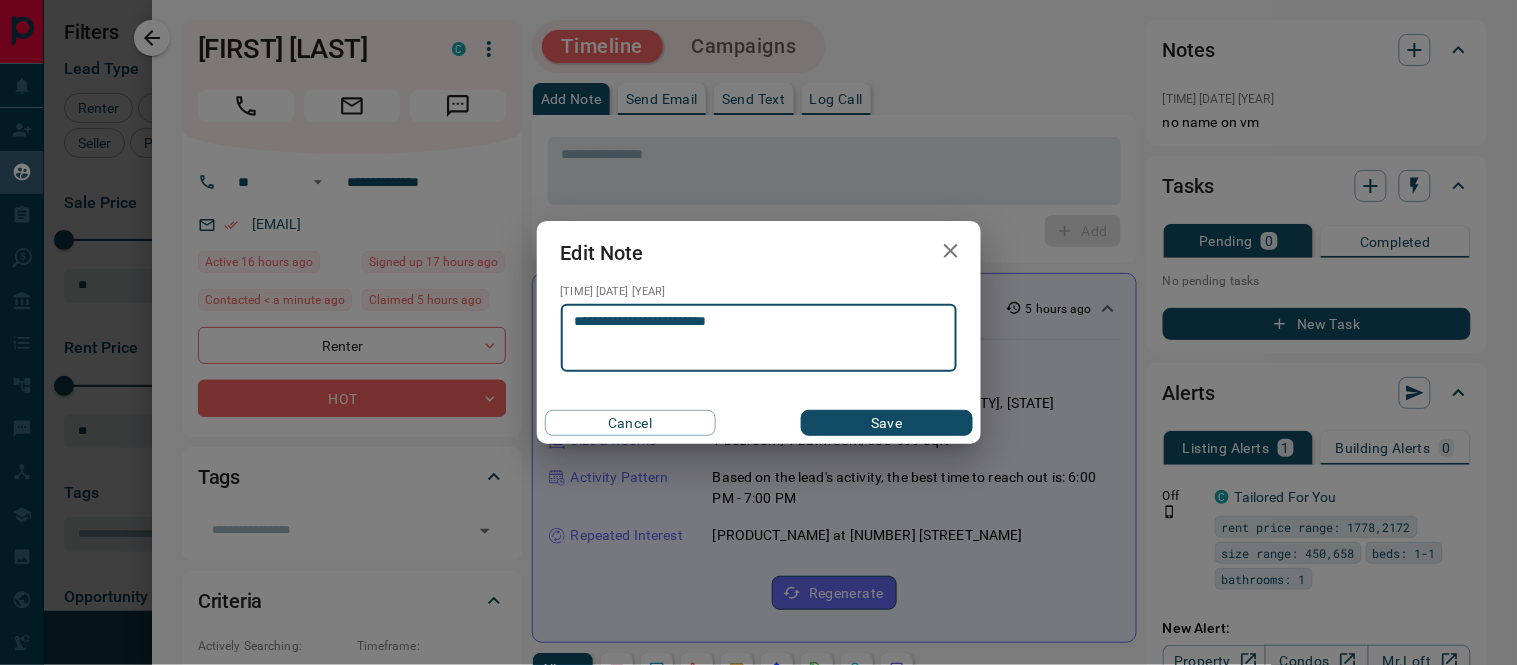 type on "**********" 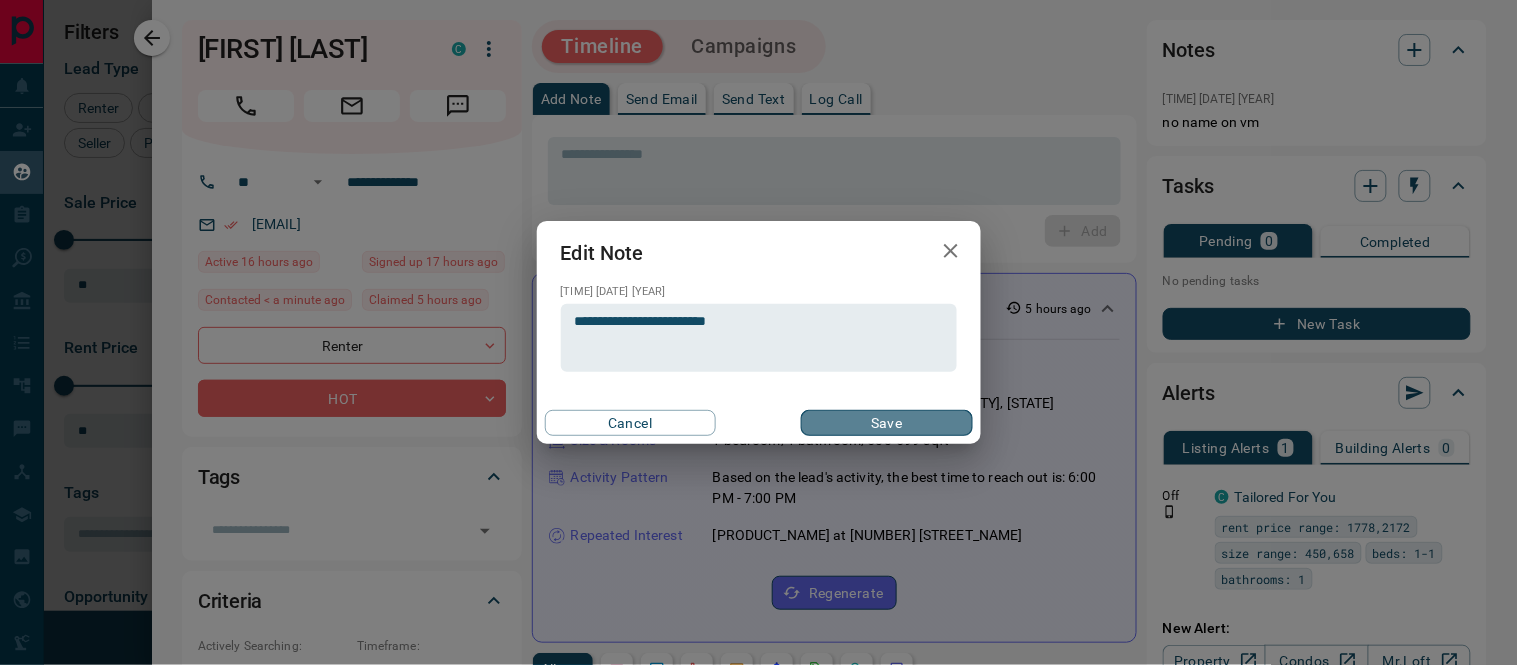 click on "Save" at bounding box center [886, 423] 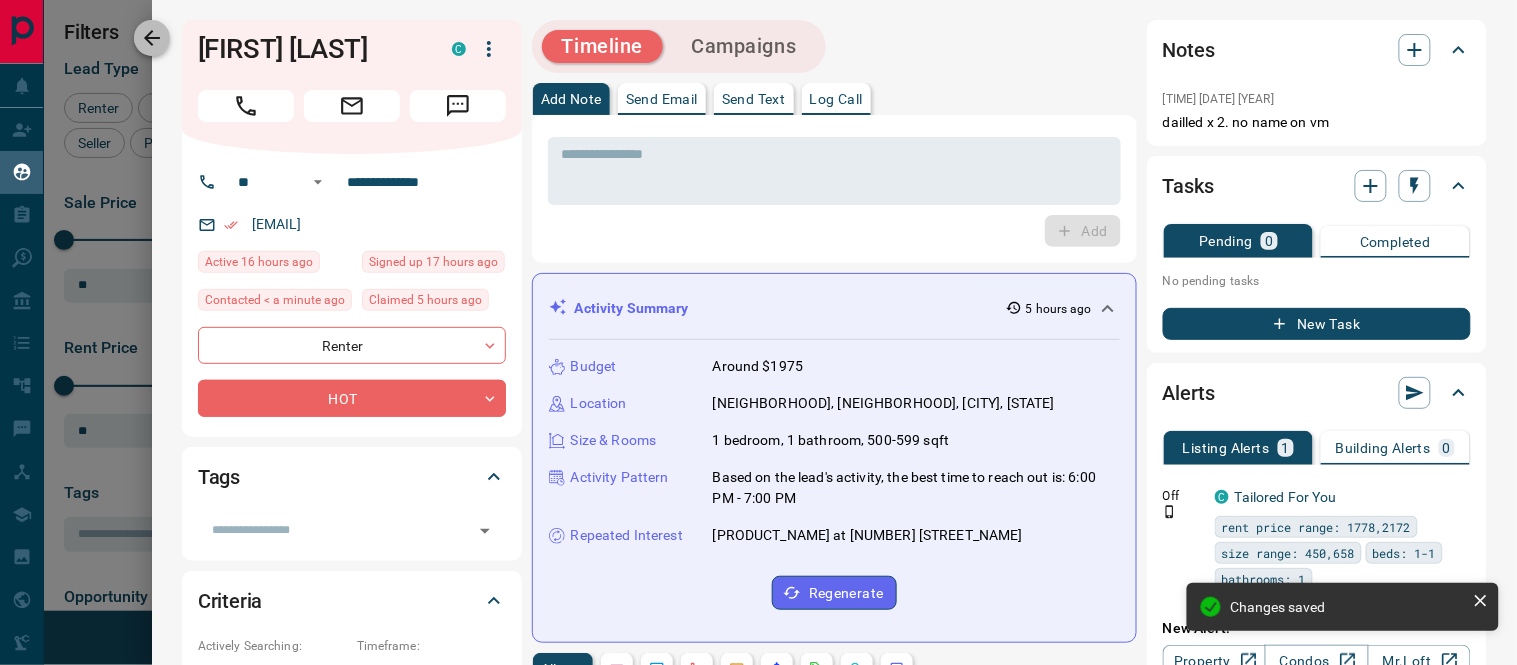 click 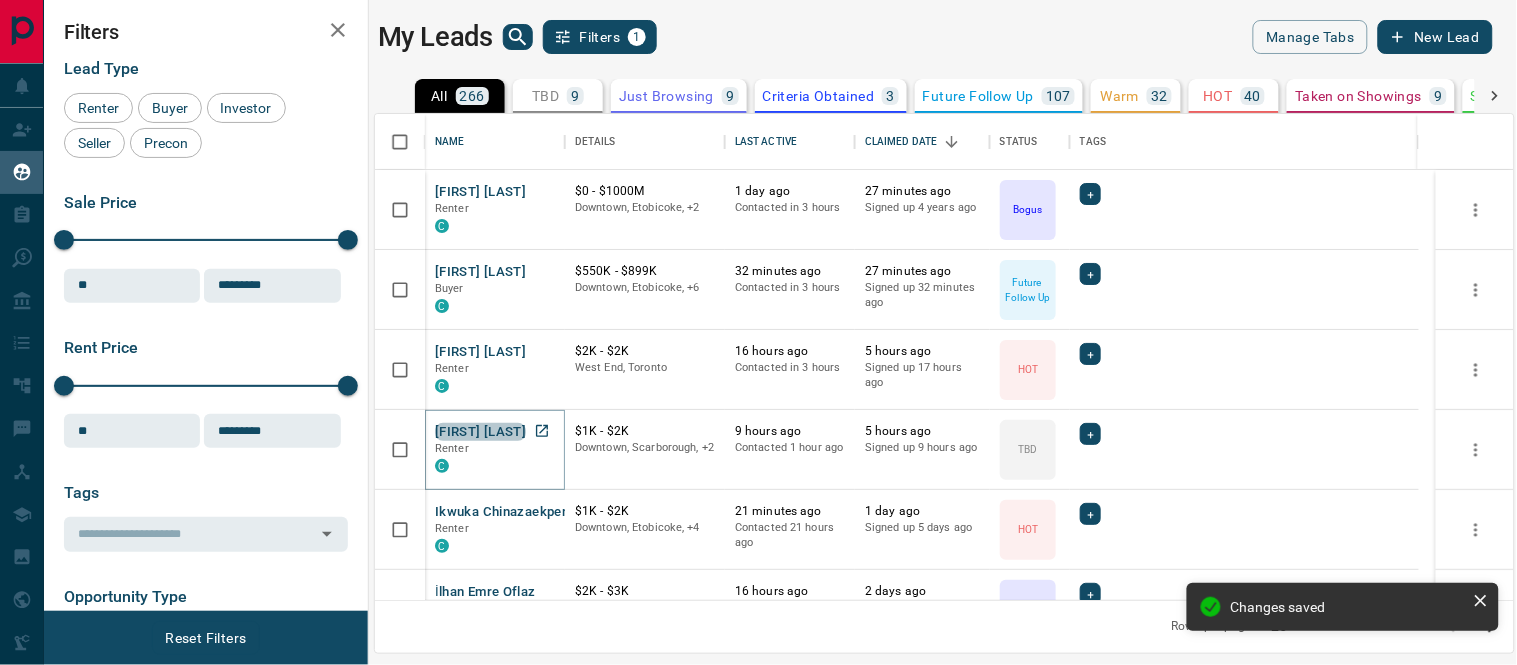 click on "[FIRST] [LAST]" at bounding box center [480, 432] 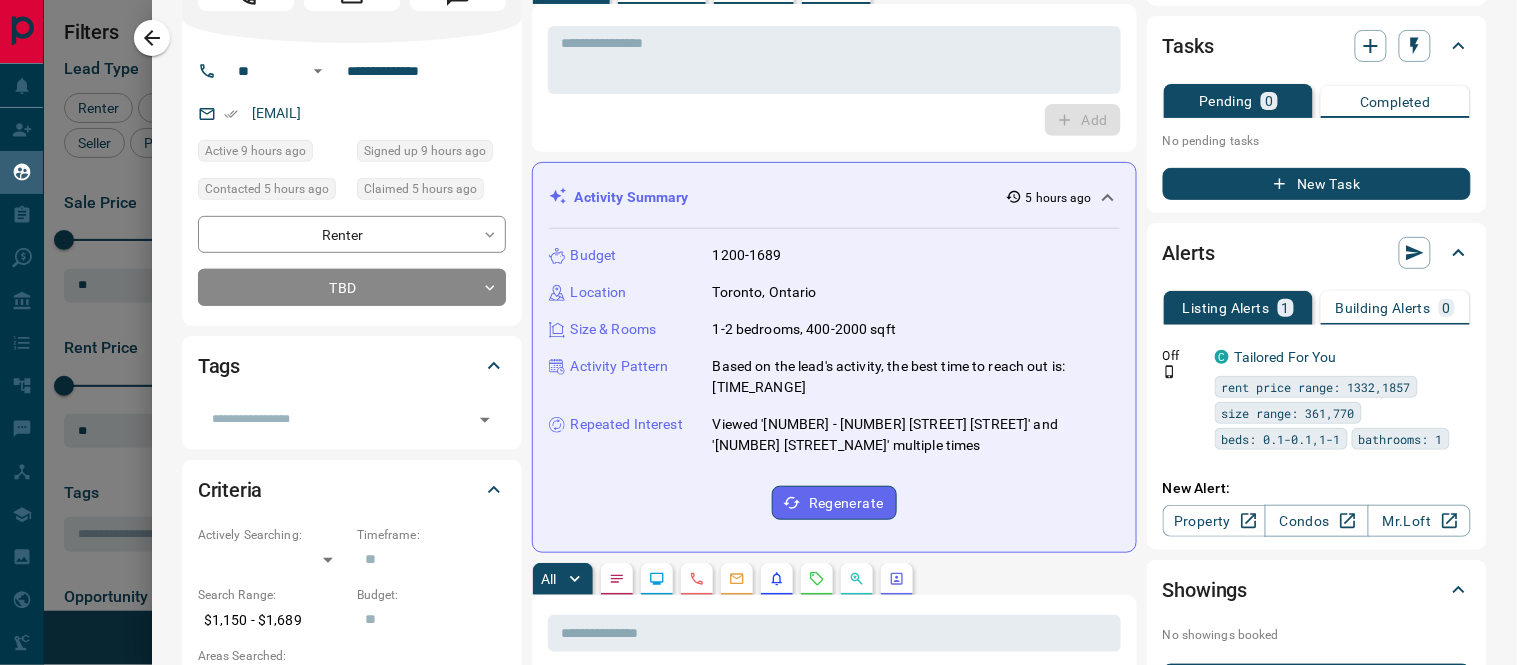 scroll, scrollTop: 333, scrollLeft: 0, axis: vertical 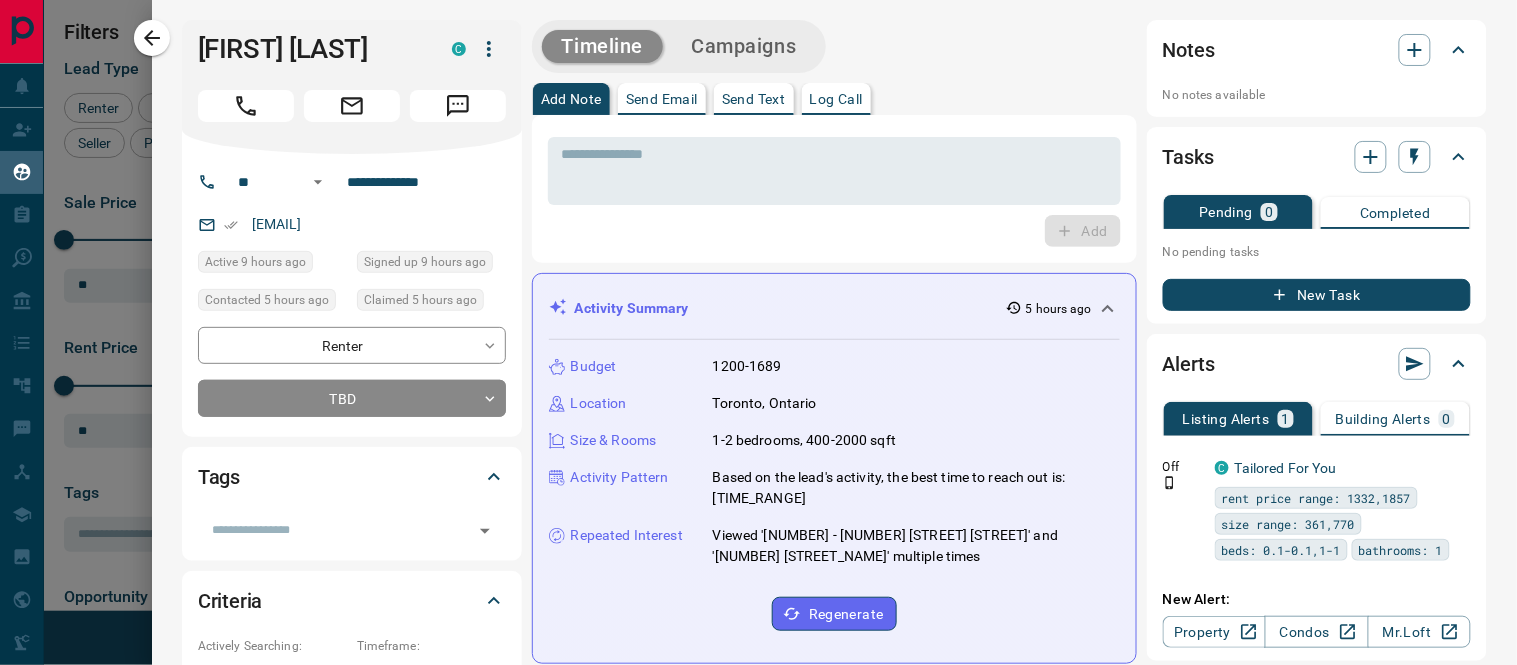 click on "Log Call" at bounding box center (836, 99) 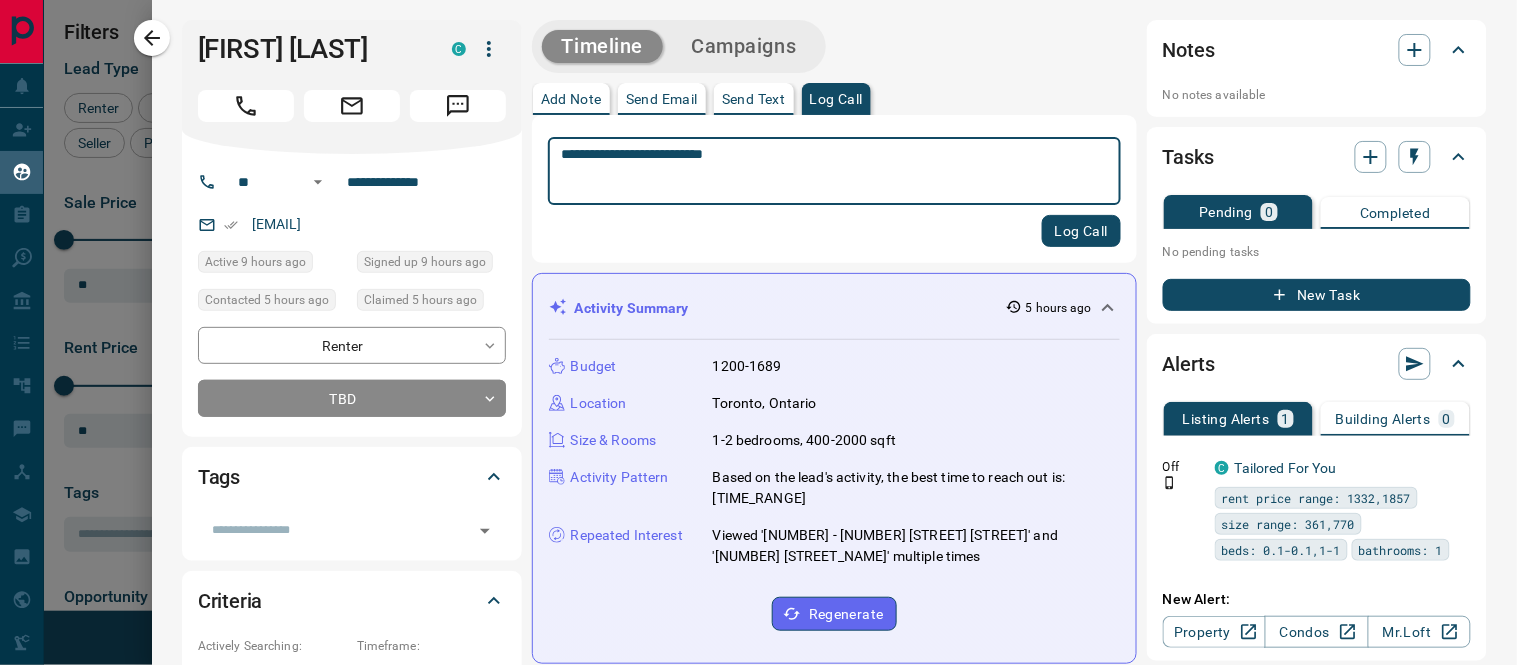 type on "**********" 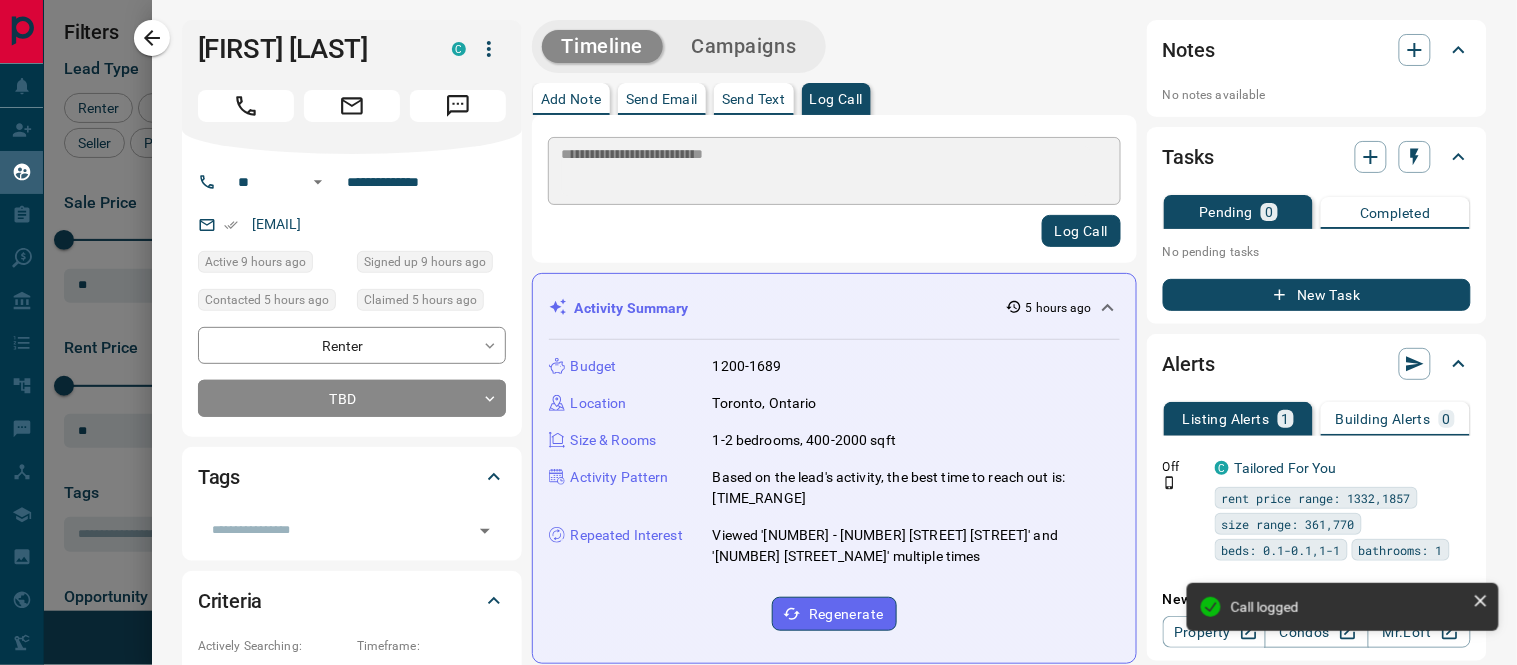 type 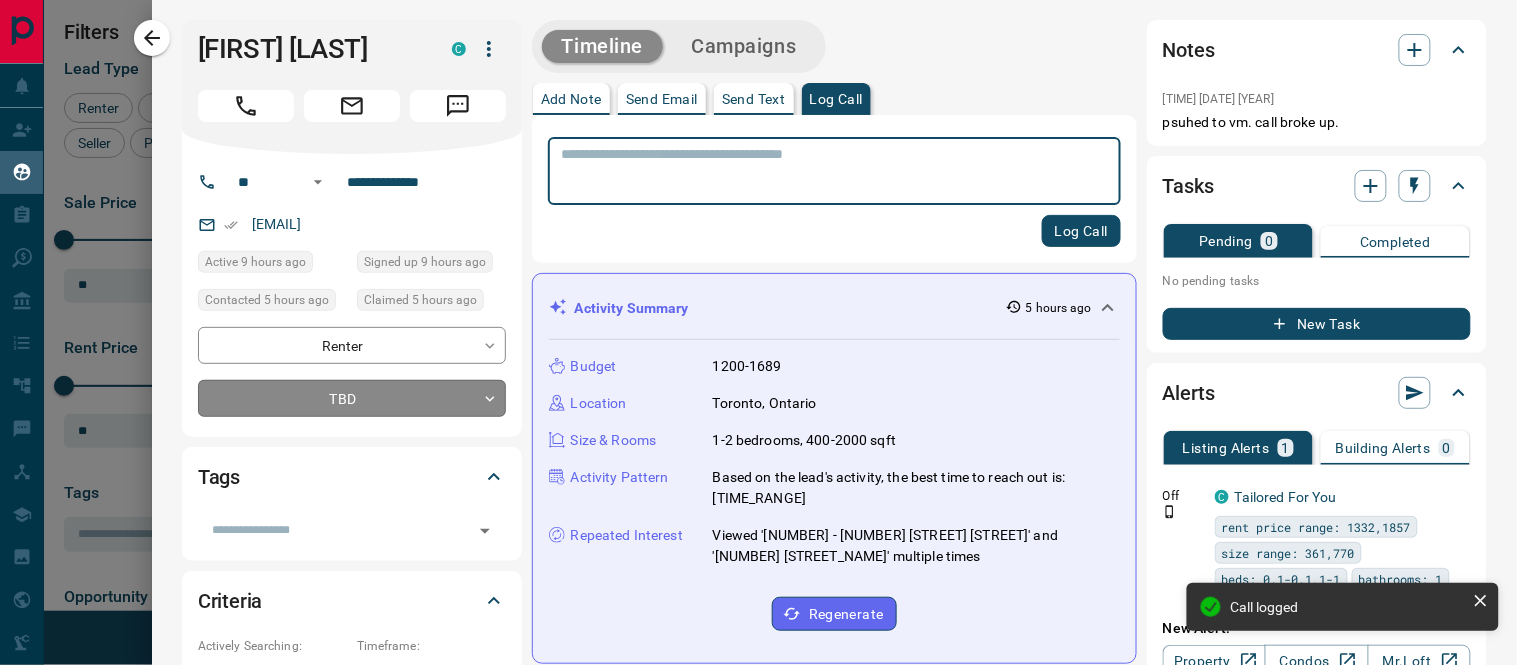 click on "Lead Transfers Claim Leads My Leads Tasks Opportunities Deals Campaigns Automations Messages Broker Bay Training Media Services Agent Resources Precon Worksheet Mobile Apps Disclosure Logout My Leads Filters 1 Manage Tabs New Lead All 266 TBD 9 Do Not Contact - Not Responsive 7 Bogus 45 Just Browsing 9 Criteria Obtained 3 Future Follow Up 107 Warm 32 HOT 40 Taken on Showings 9 Submitted Offer - Client 5 Name Details Last Active Claimed Date Status Tags [FIRST] [LAST] Renter C $0 - $1000M Downtown, Etobicoke, +2 [NUMBER] day ago Contacted in [NUMBER] hours [NUMBER] minutes ago Signed up [NUMBER] years ago Bogus + [FIRST] [LAST] Buyer C $550K - $899K Downtown, Etobicoke, +6 [NUMBER] minutes ago Contacted in [NUMBER] hours [NUMBER] minutes ago Signed up [NUMBER] minutes ago Future Follow Up + [FIRST] [LAST] Renter C $2K - $2K West End, Toronto [NUMBER] hours ago Contacted in [NUMBER] hours [NUMBER] hours ago Signed up [NUMBER] hours ago HOT + [FIRST] [LAST] Renter C $1K - $2K Downtown, Scarborough, +2 [NUMBER] hours ago Contacted [NUMBER] hour ago [NUMBER] hours ago Signed up [NUMBER] hours ago TBD + [FIRST] [LAST] Renter" at bounding box center [758, 320] 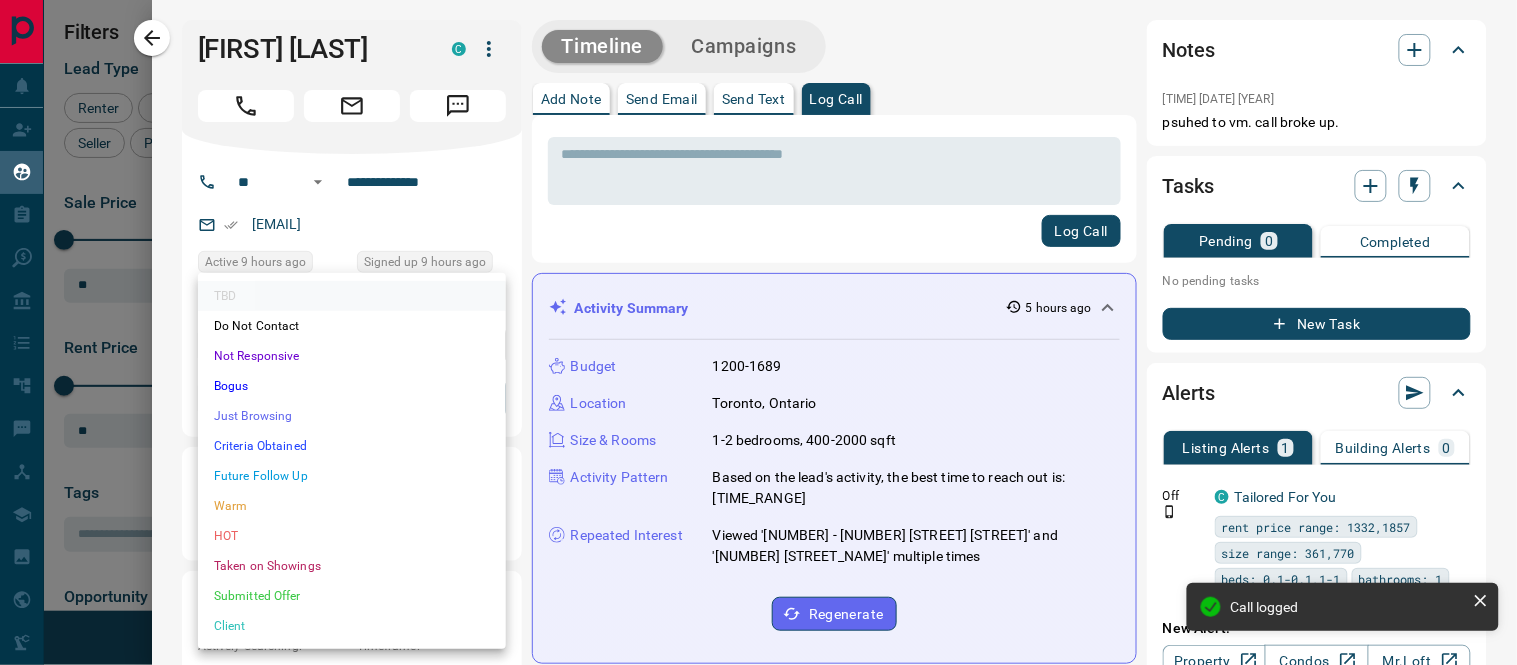 click on "HOT" at bounding box center (352, 536) 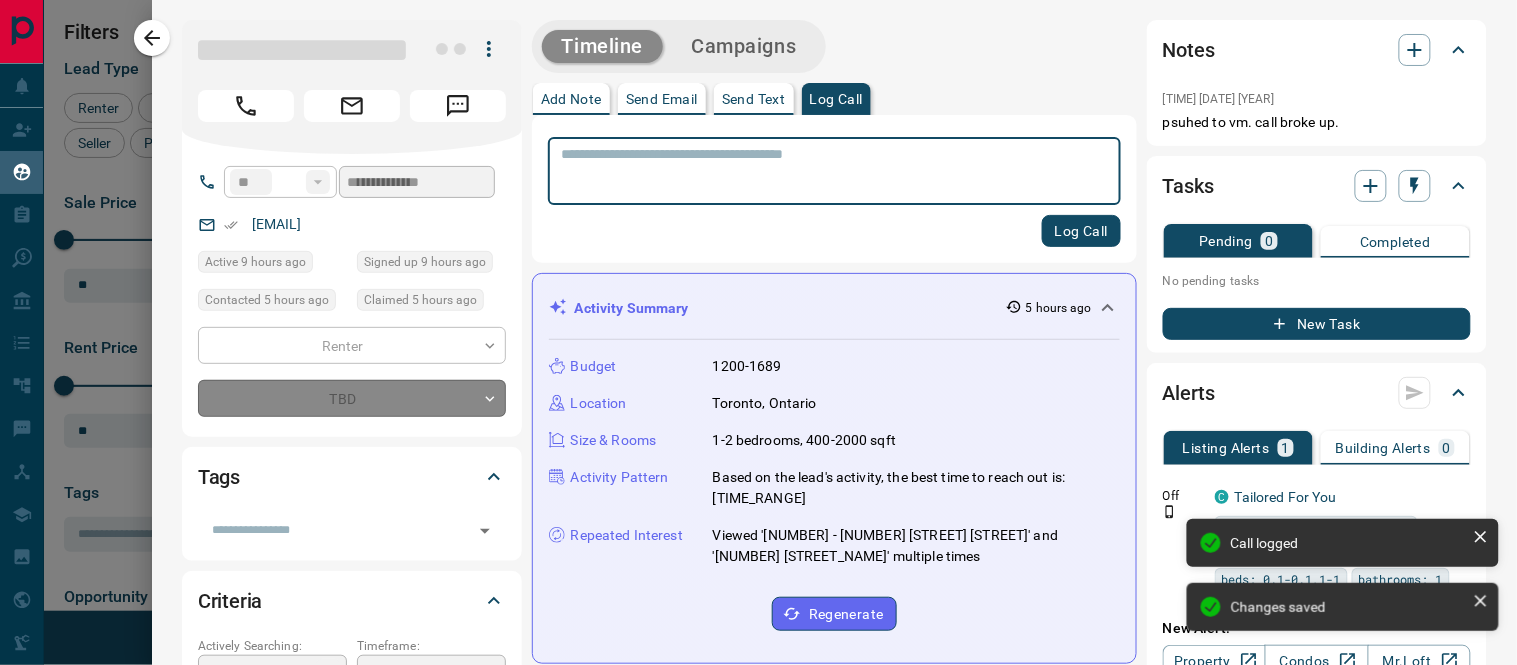 type on "*" 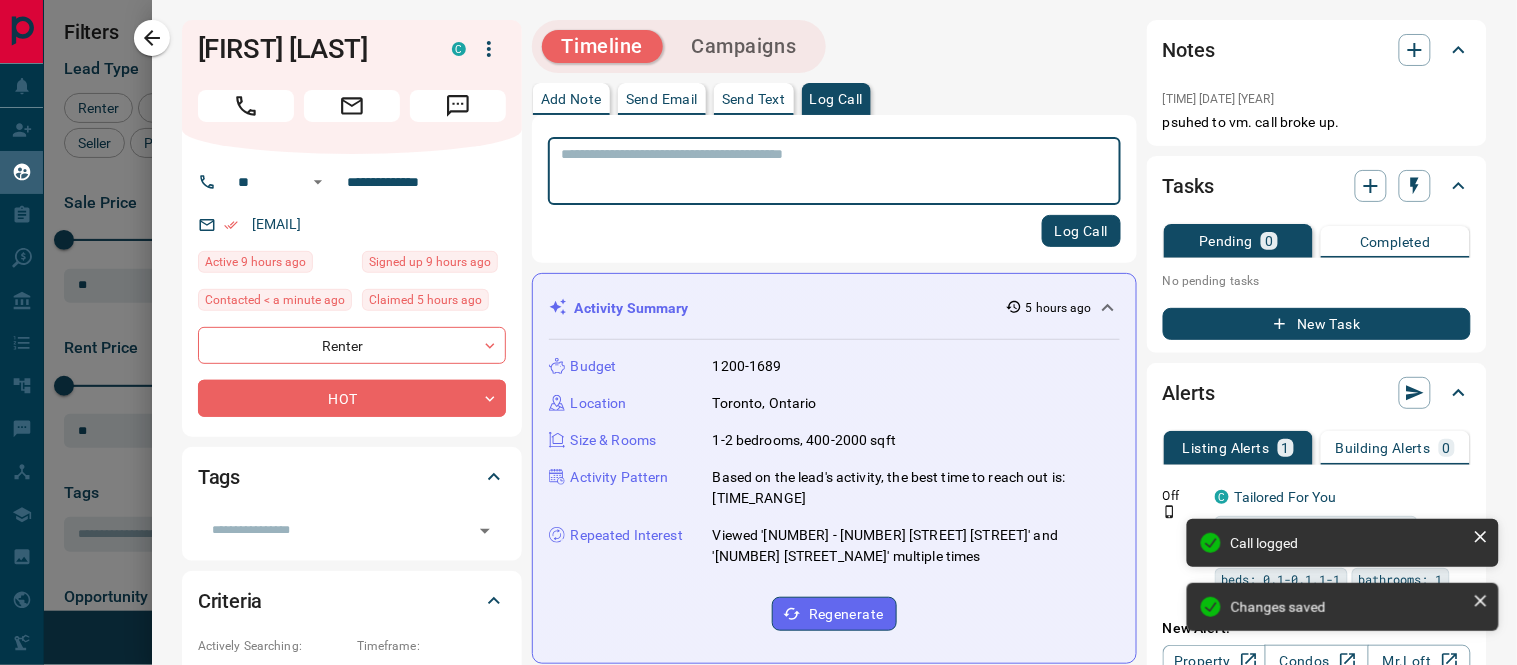 click on "New Task" at bounding box center [1317, 324] 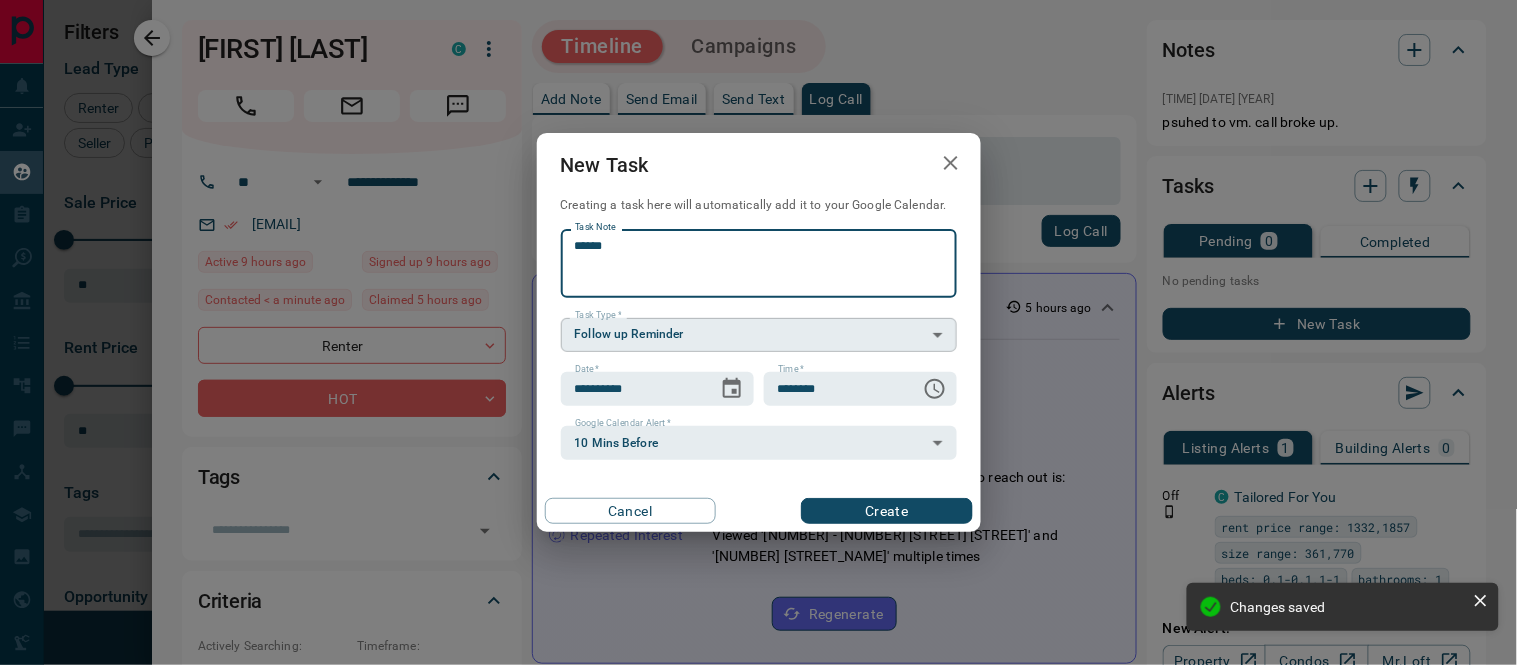 type on "******" 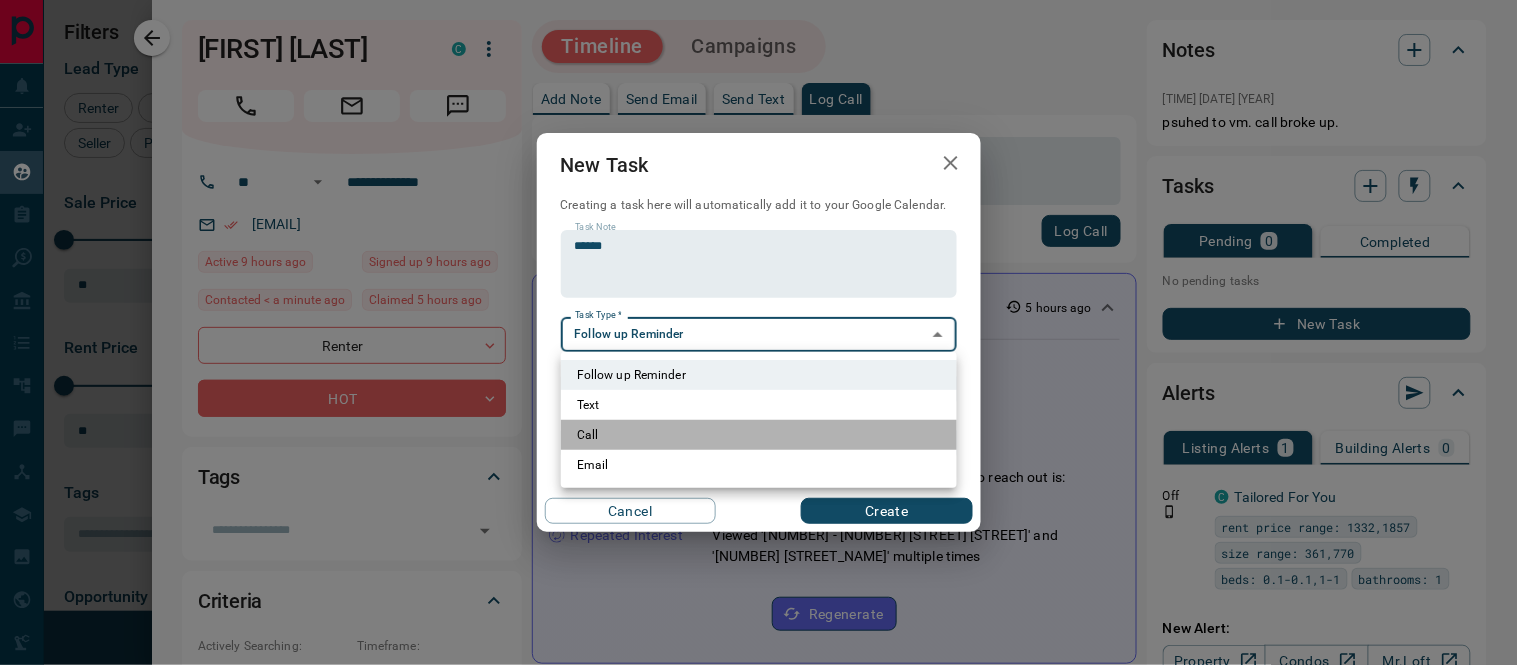 click on "Call" at bounding box center [759, 435] 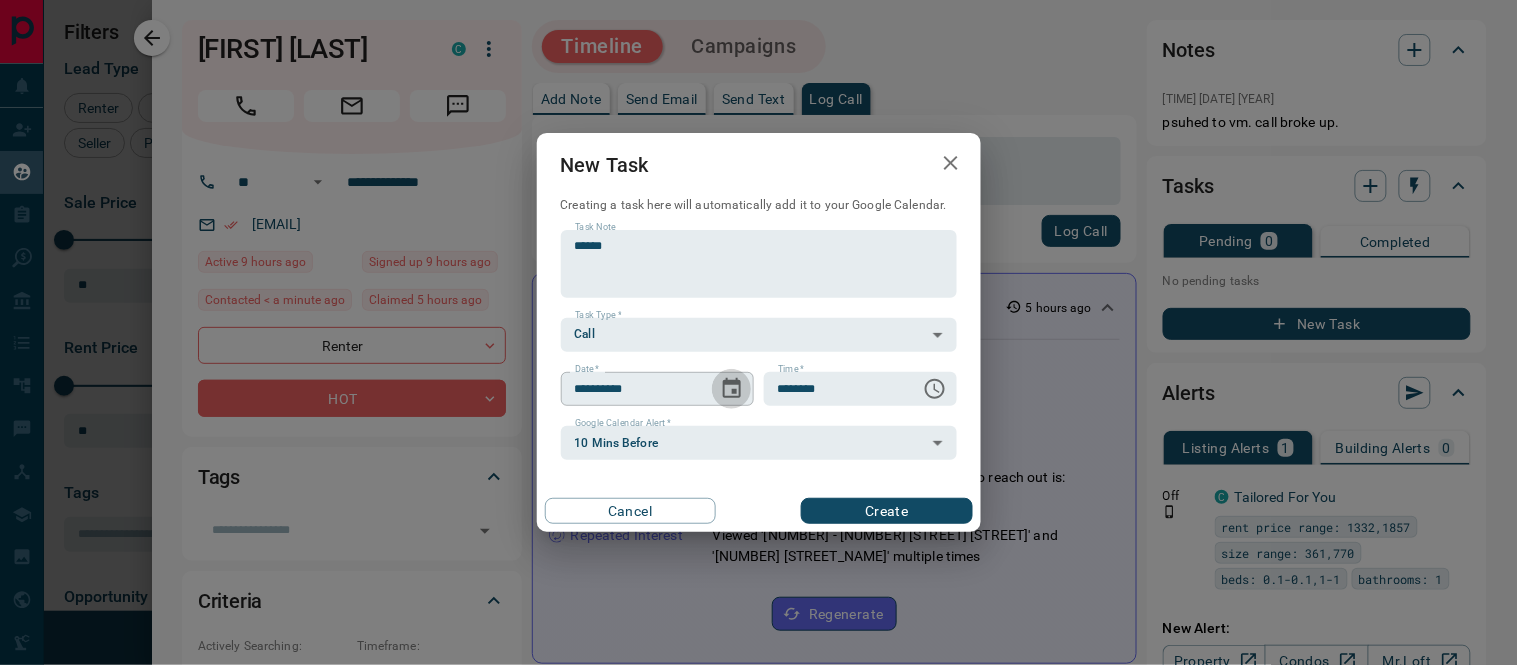 click 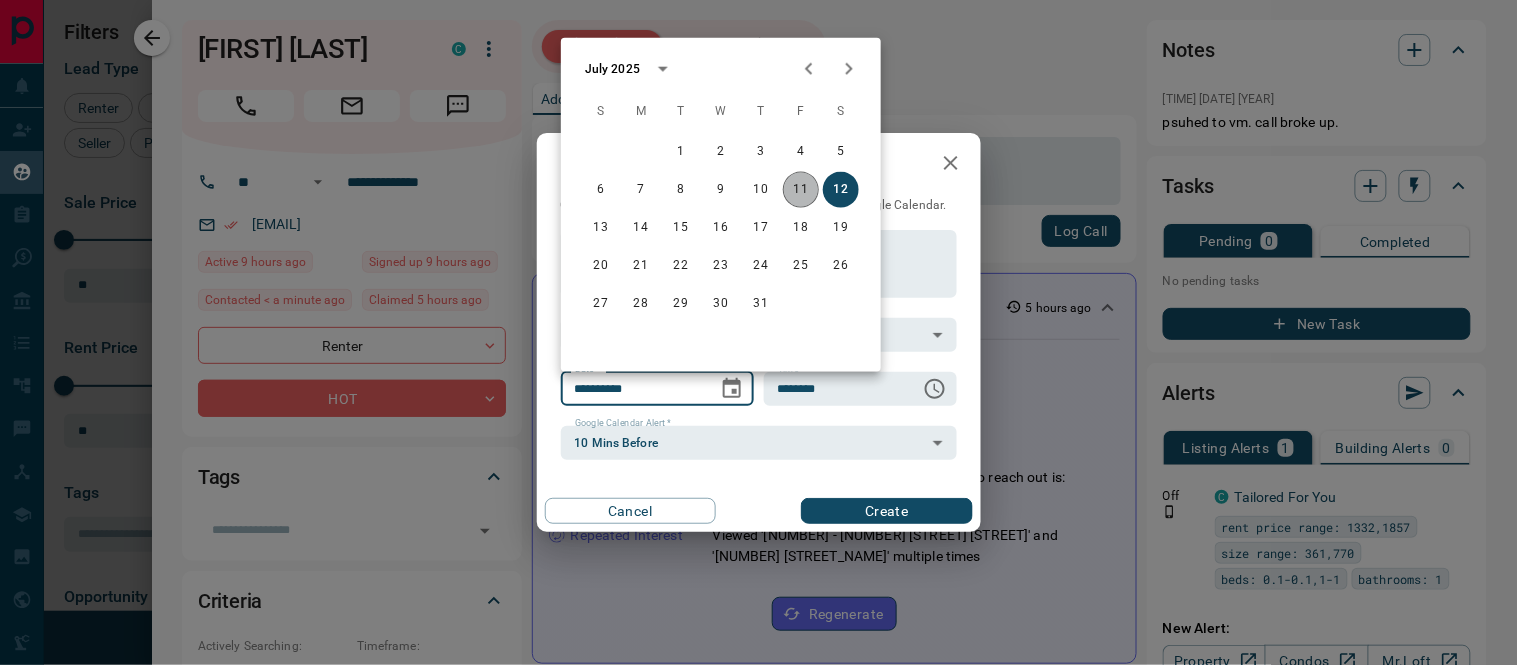 click on "11" at bounding box center [801, 190] 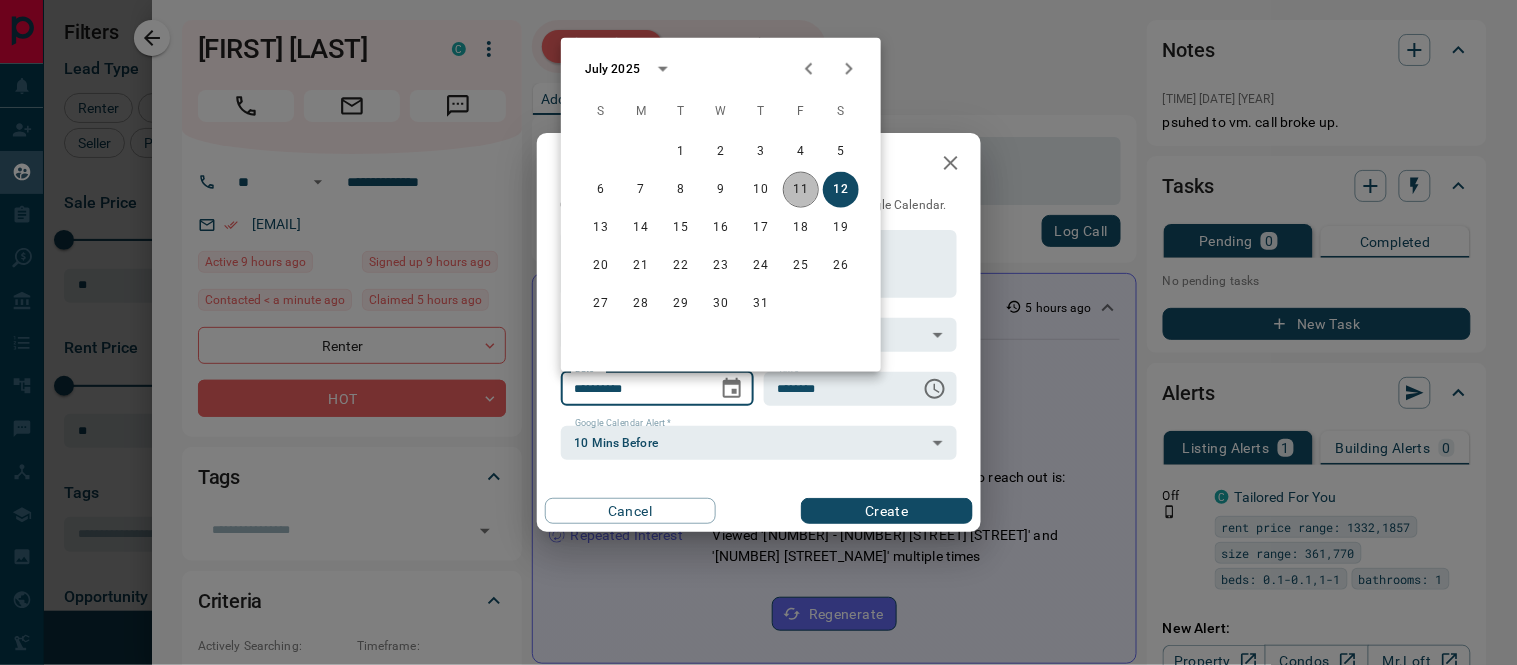 type on "**********" 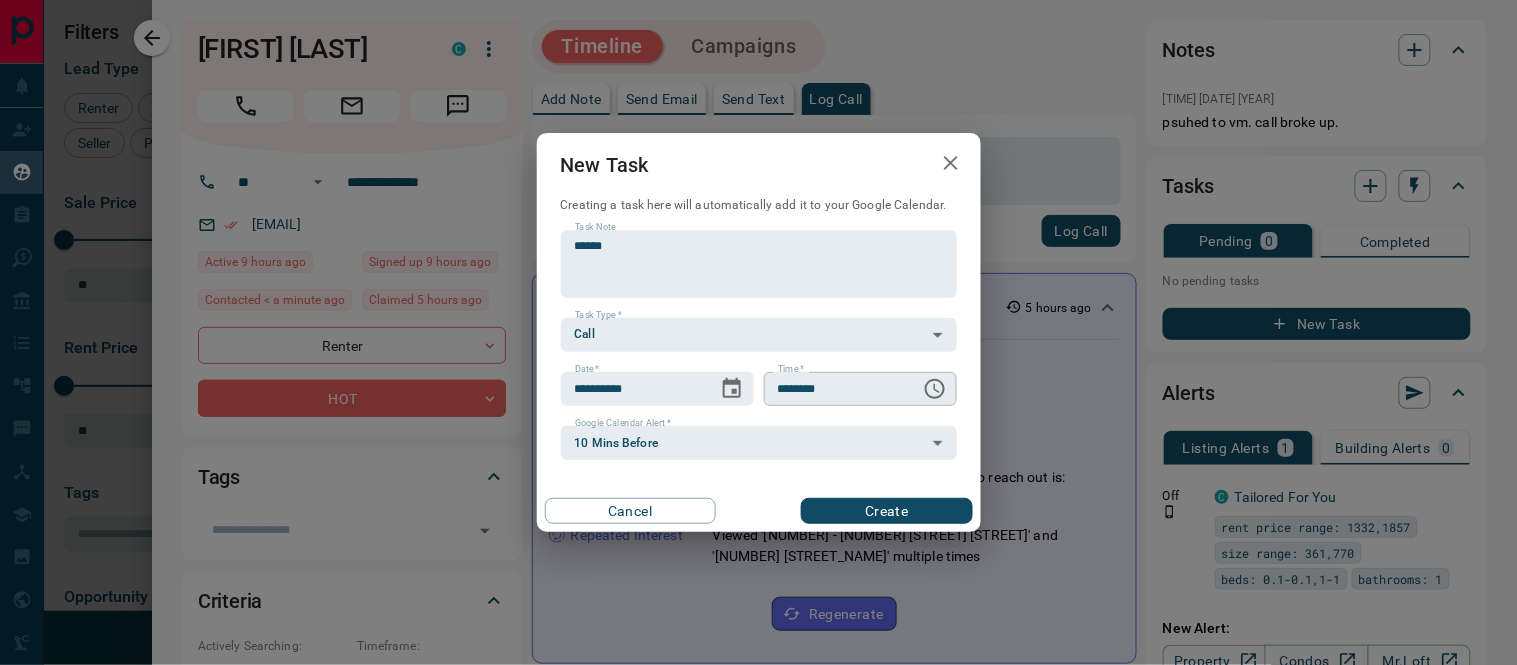 click 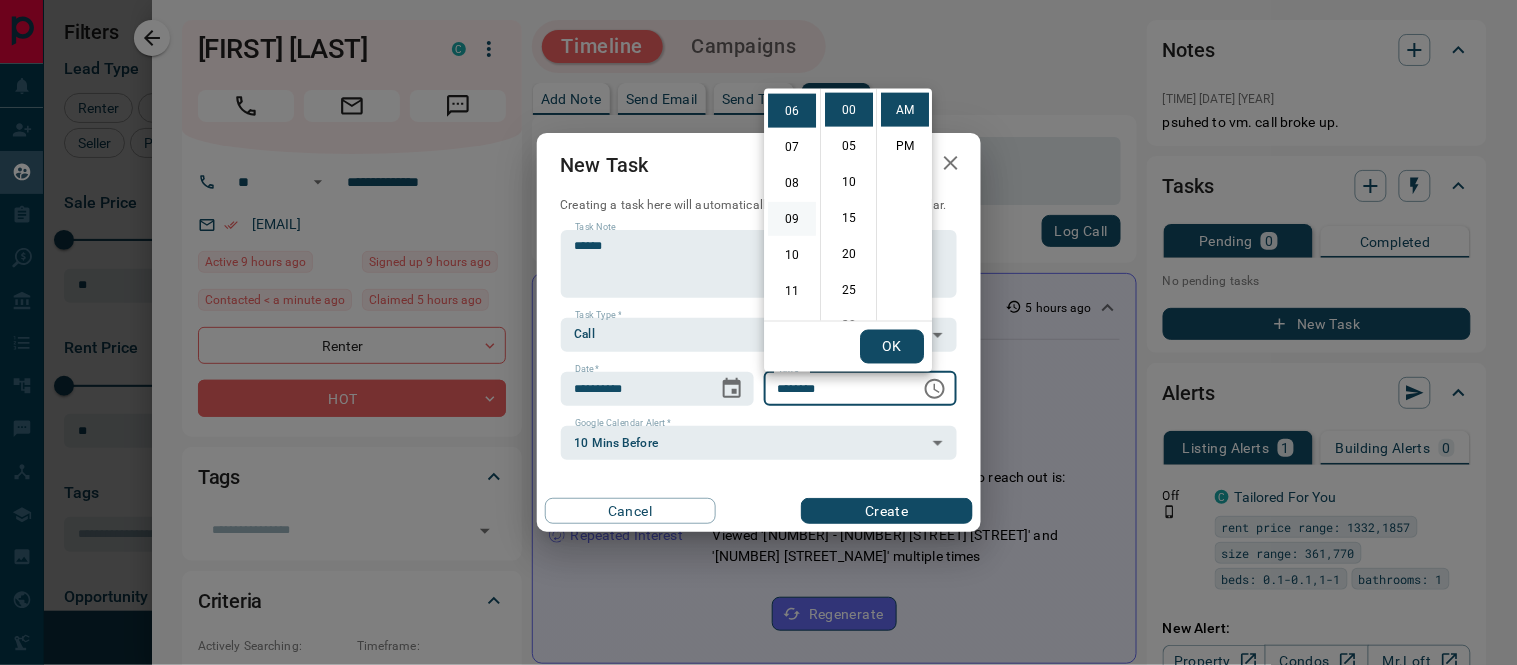 scroll, scrollTop: 0, scrollLeft: 0, axis: both 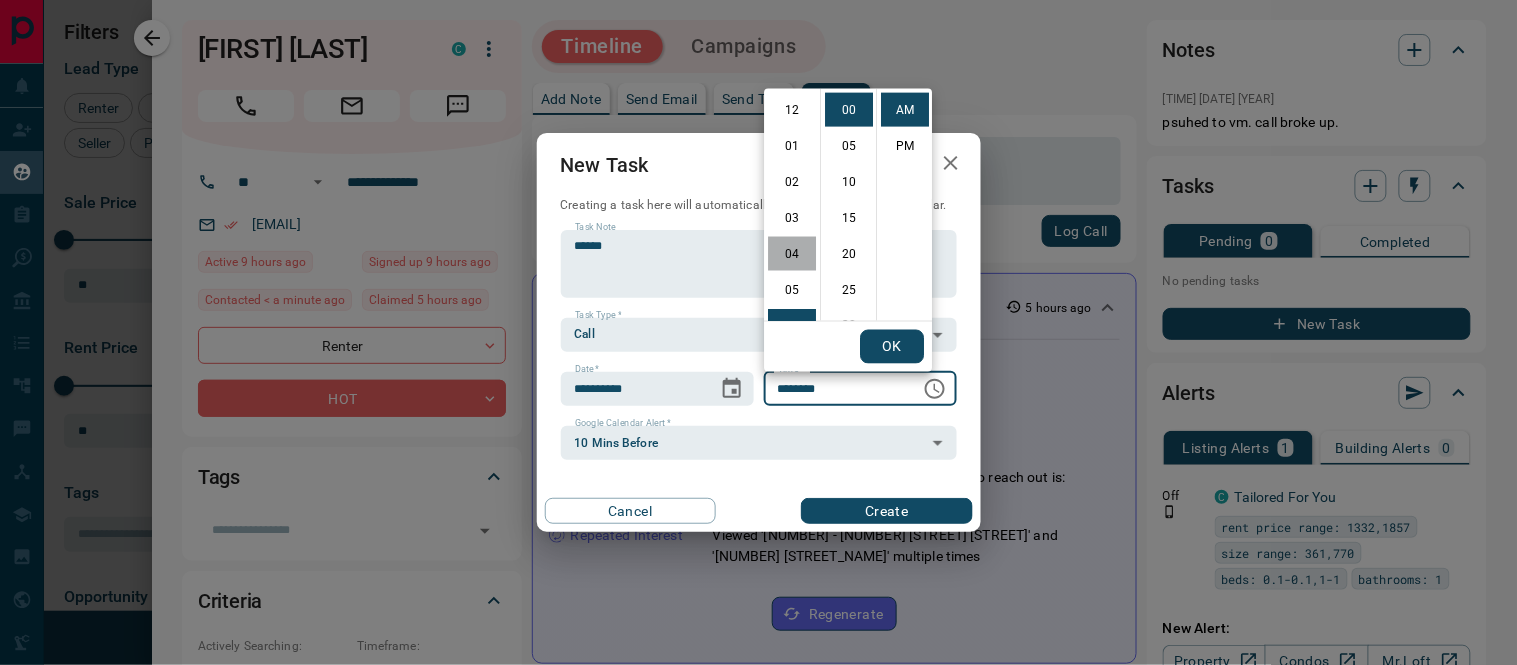 click on "04" at bounding box center [792, 254] 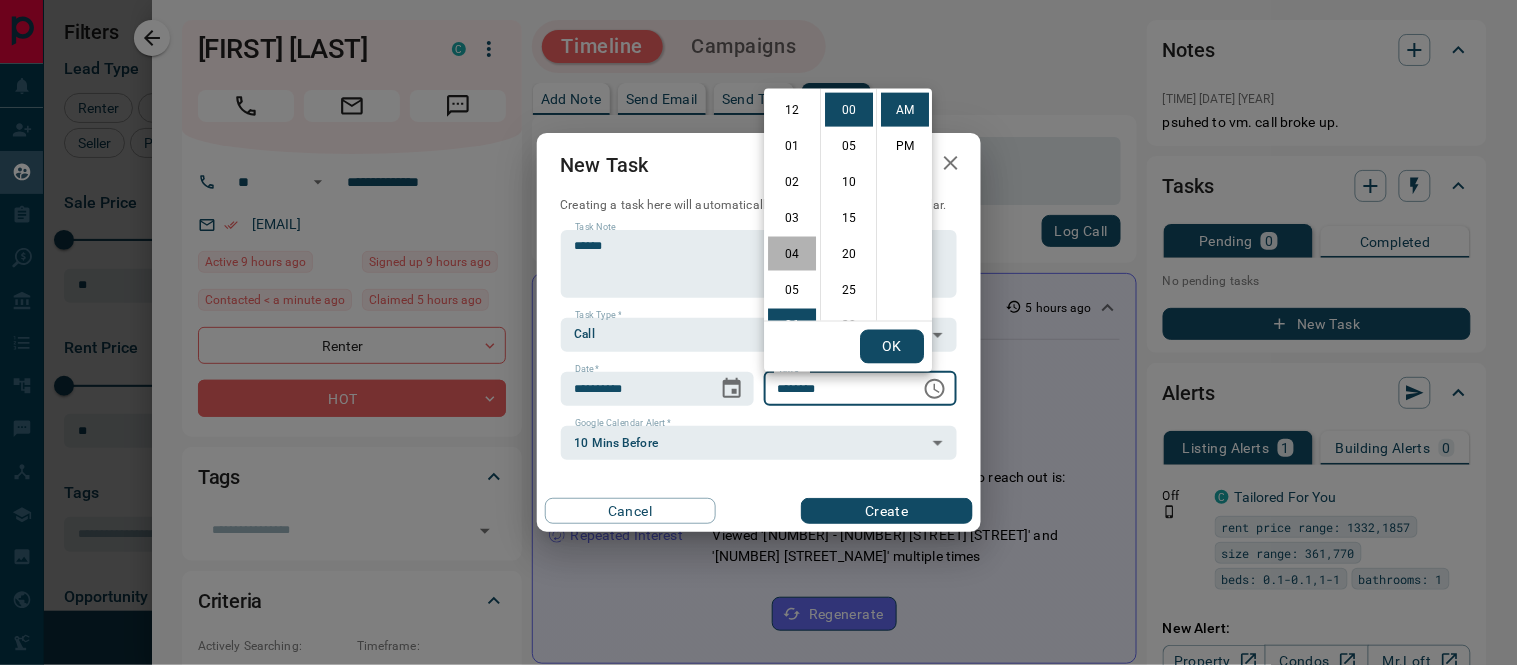scroll, scrollTop: 144, scrollLeft: 0, axis: vertical 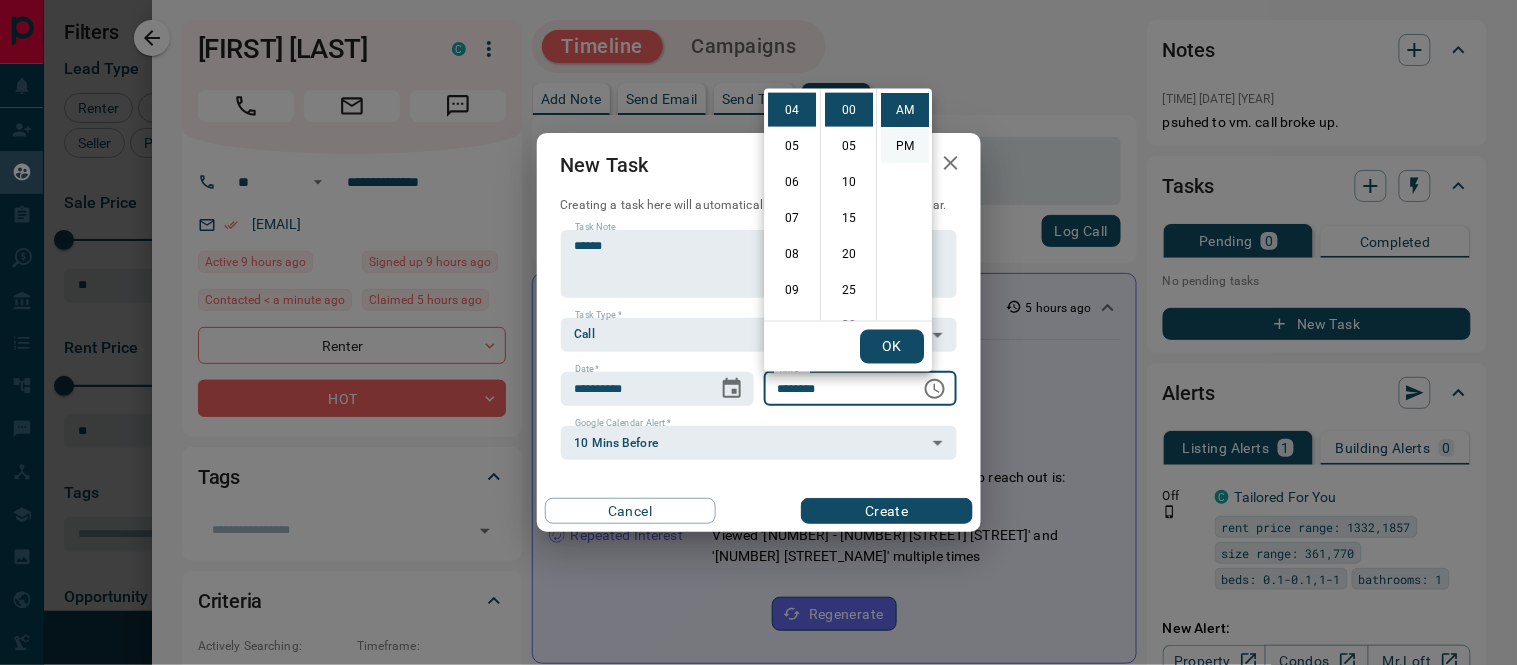 click on "PM" at bounding box center [905, 146] 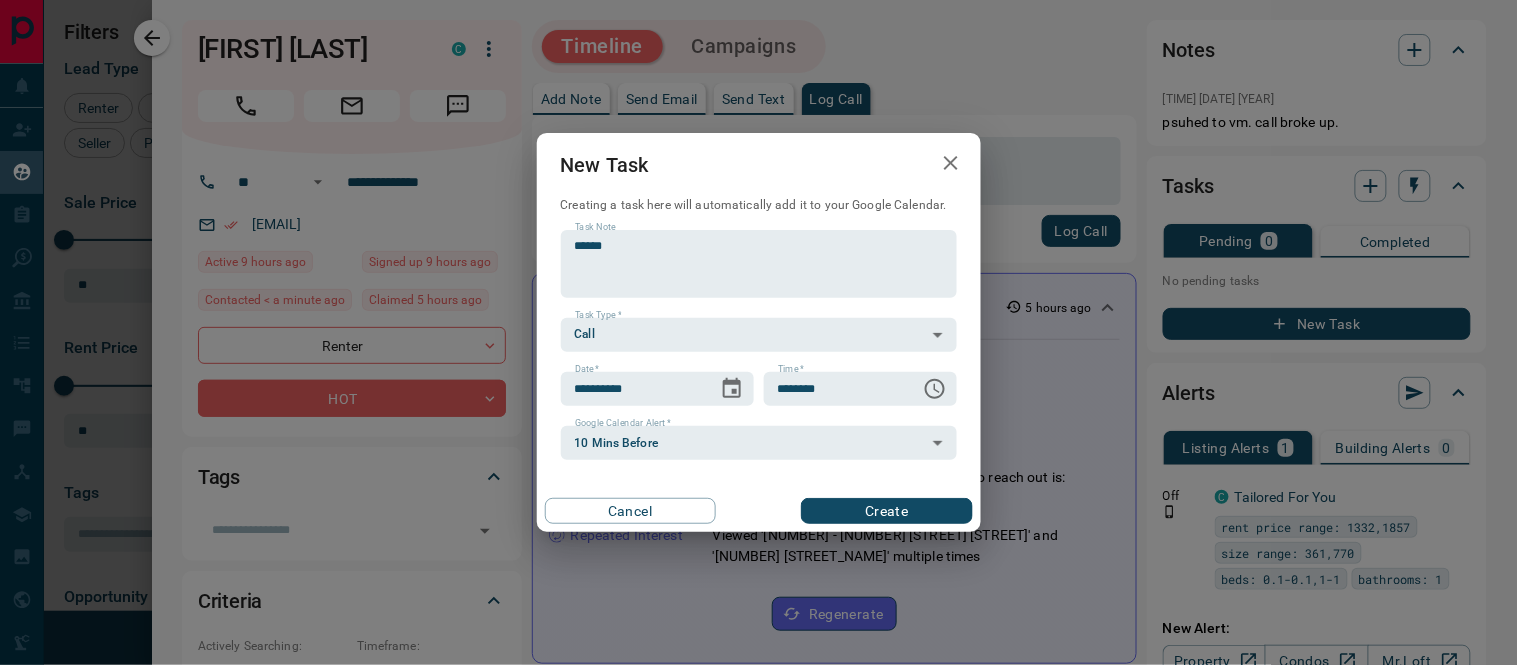 scroll, scrollTop: 30, scrollLeft: 0, axis: vertical 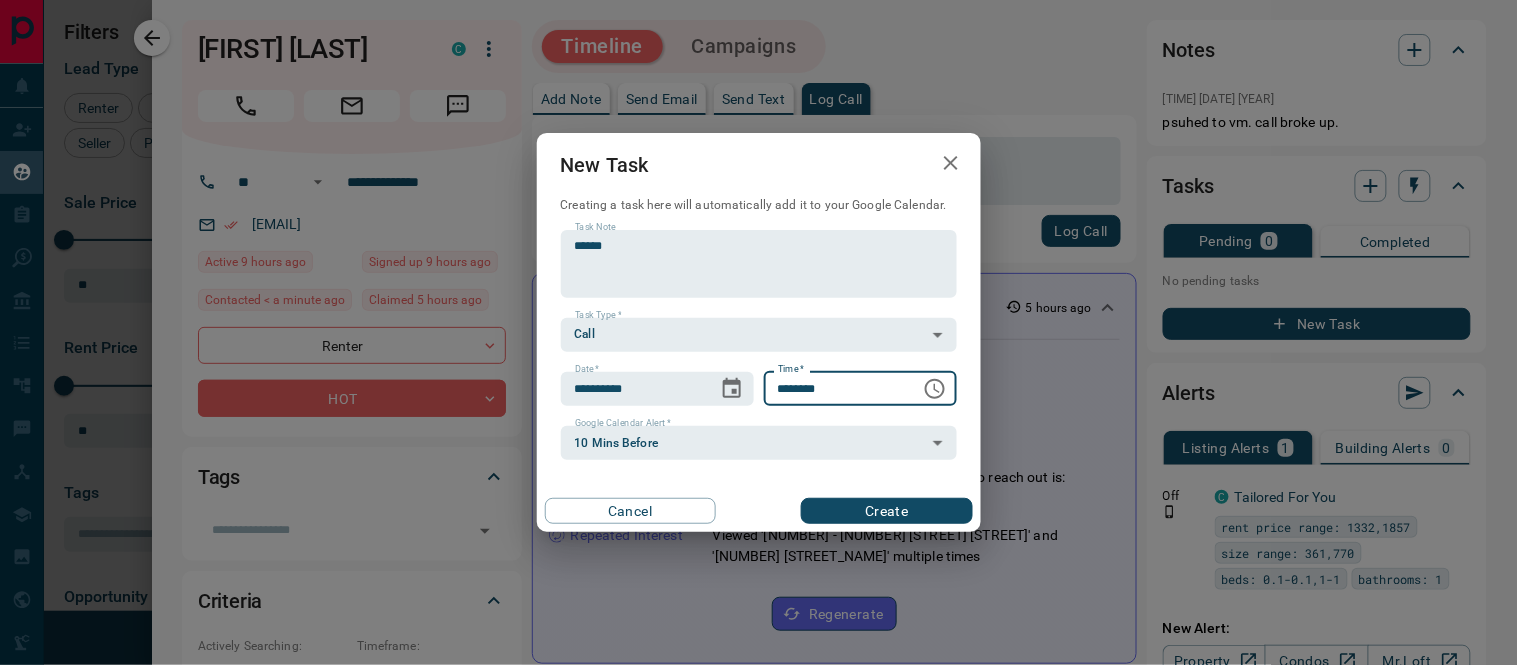 click on "********" at bounding box center (835, 389) 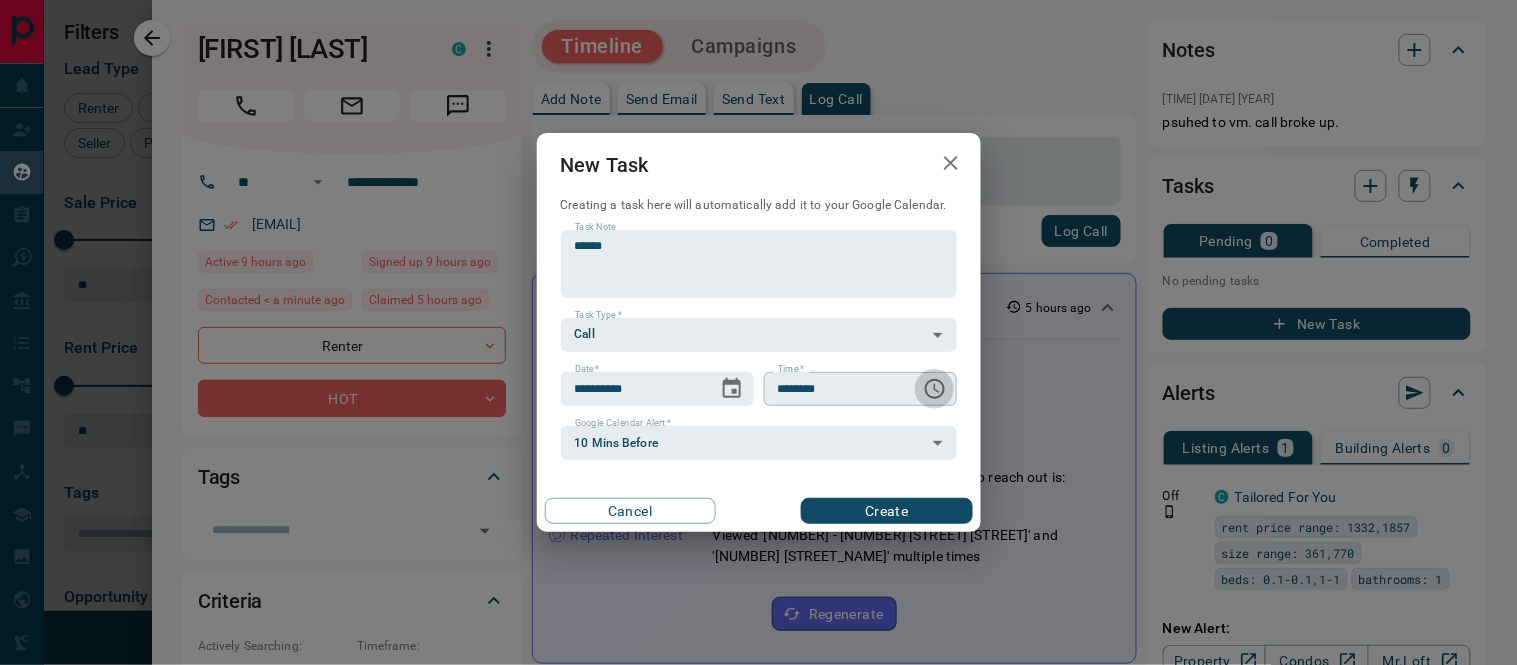 click 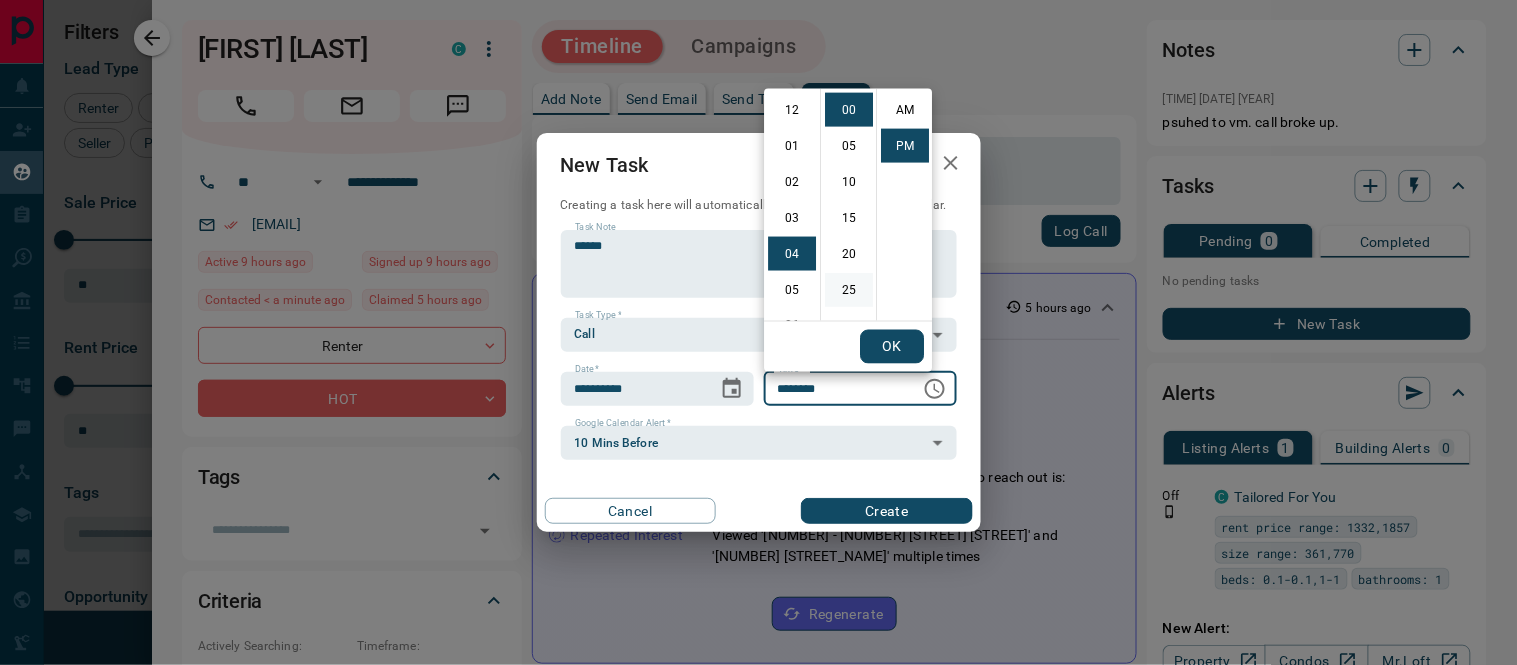 scroll, scrollTop: 144, scrollLeft: 0, axis: vertical 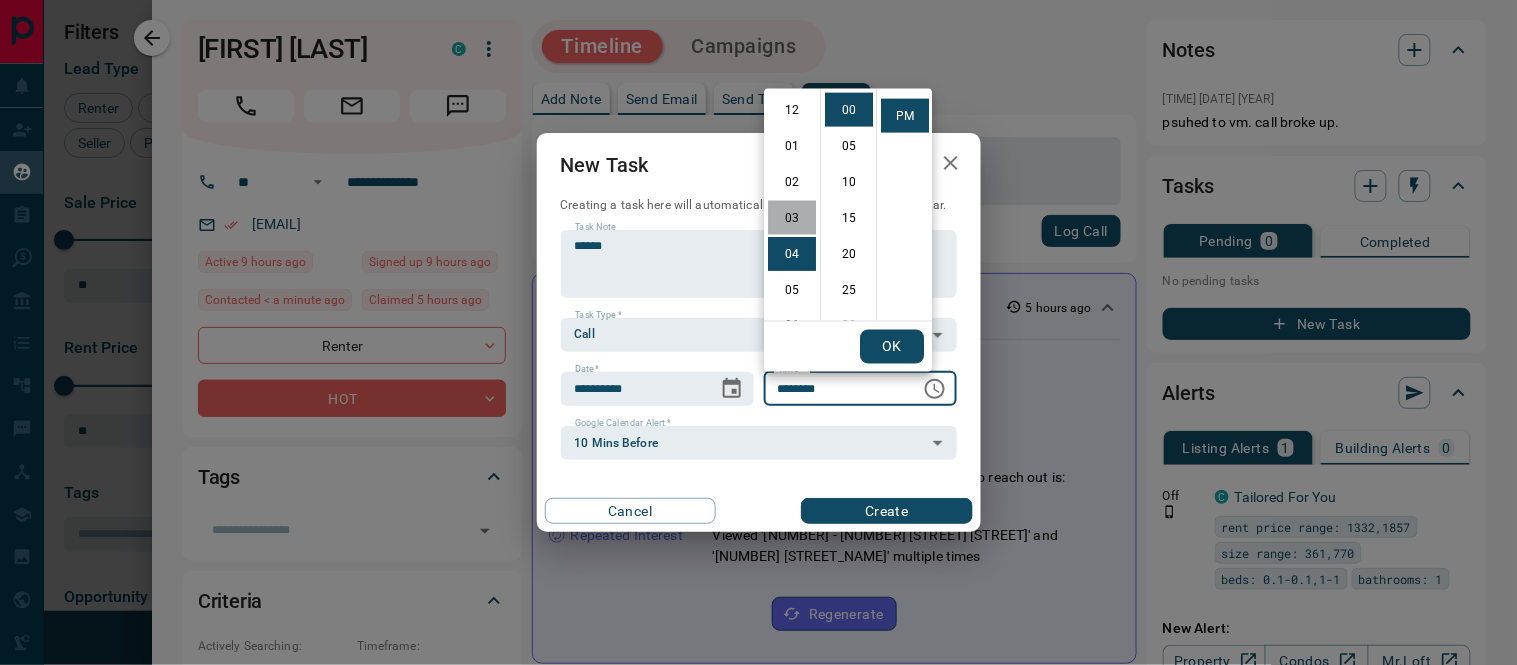click on "03" at bounding box center (792, 218) 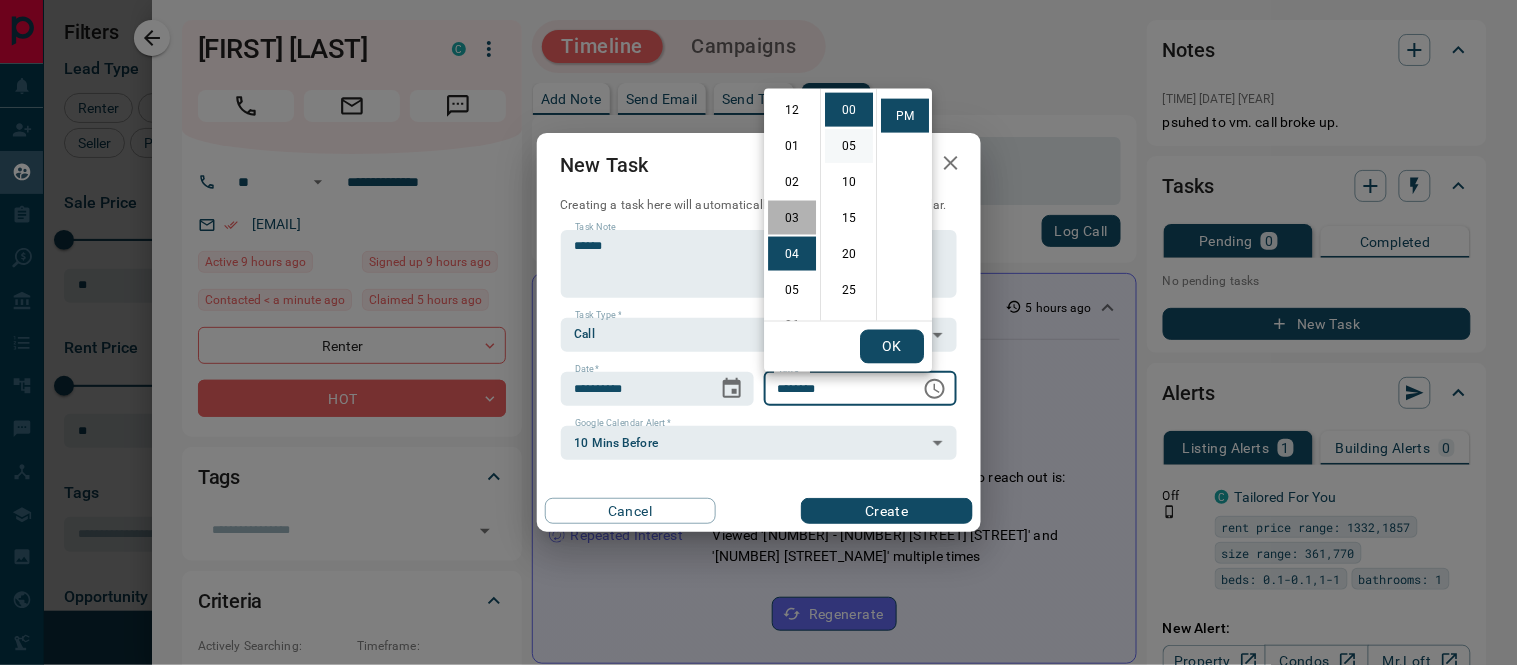 type on "********" 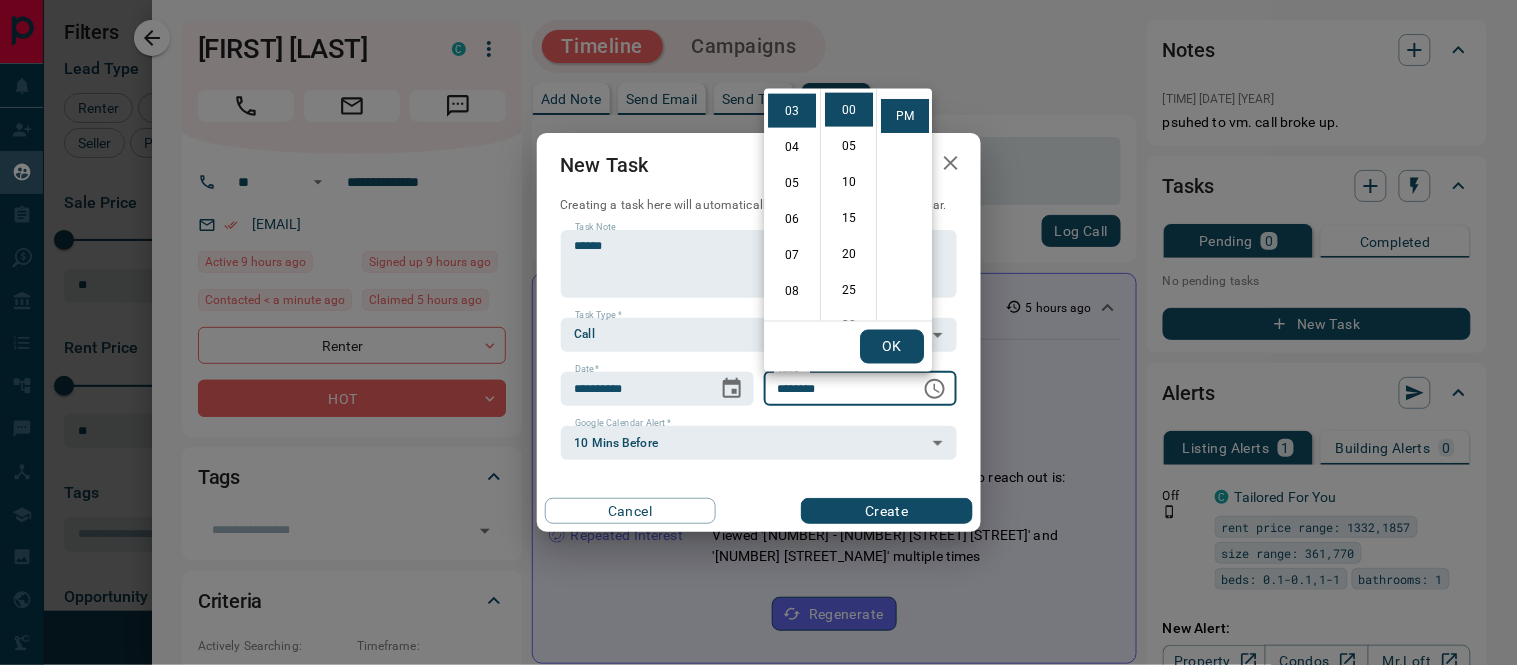 click on "OK" at bounding box center (892, 347) 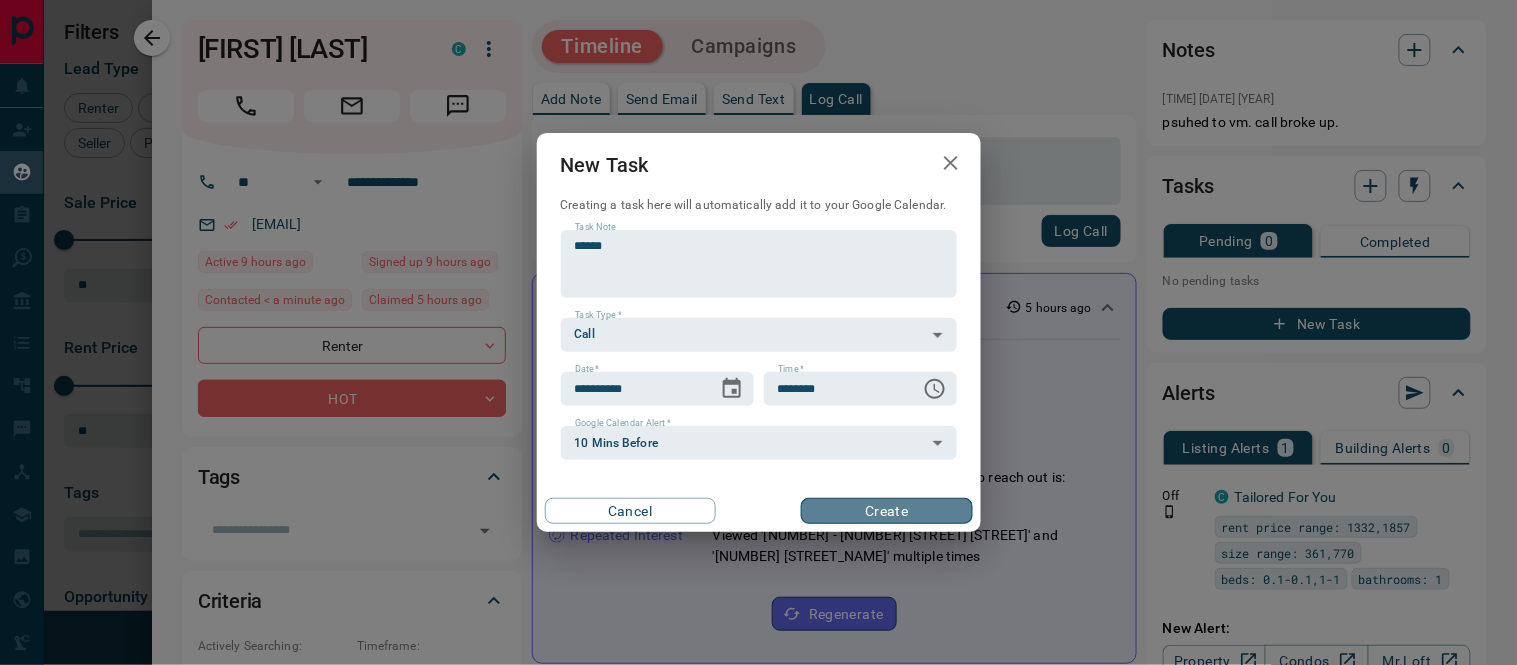 click on "Create" at bounding box center [886, 511] 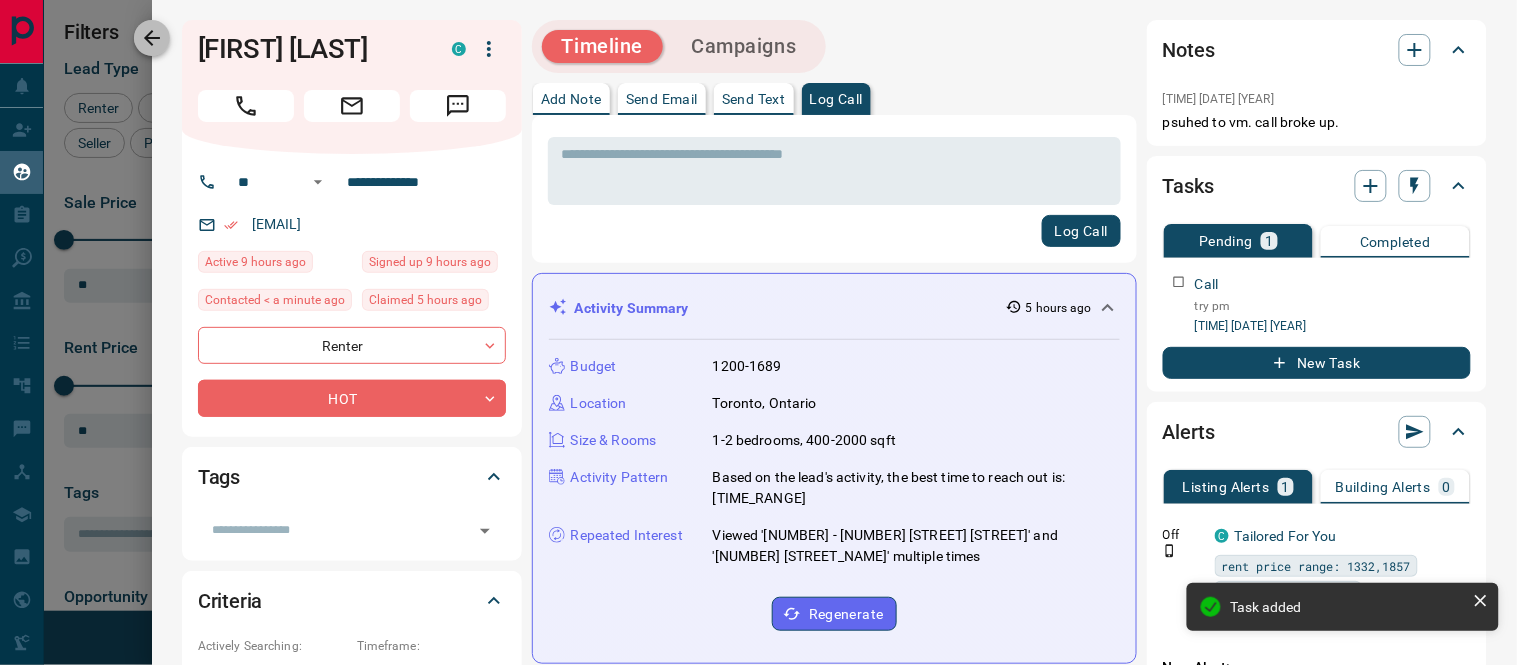 click 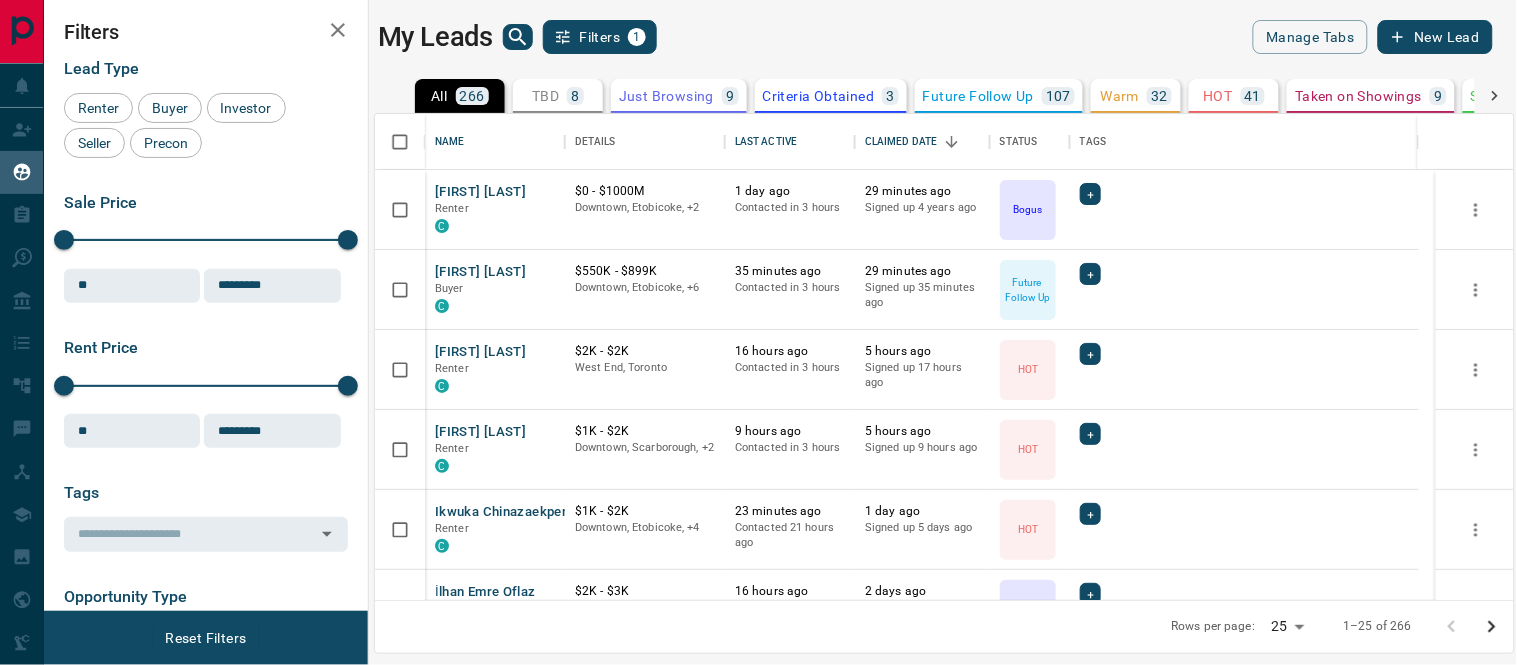 scroll, scrollTop: 111, scrollLeft: 0, axis: vertical 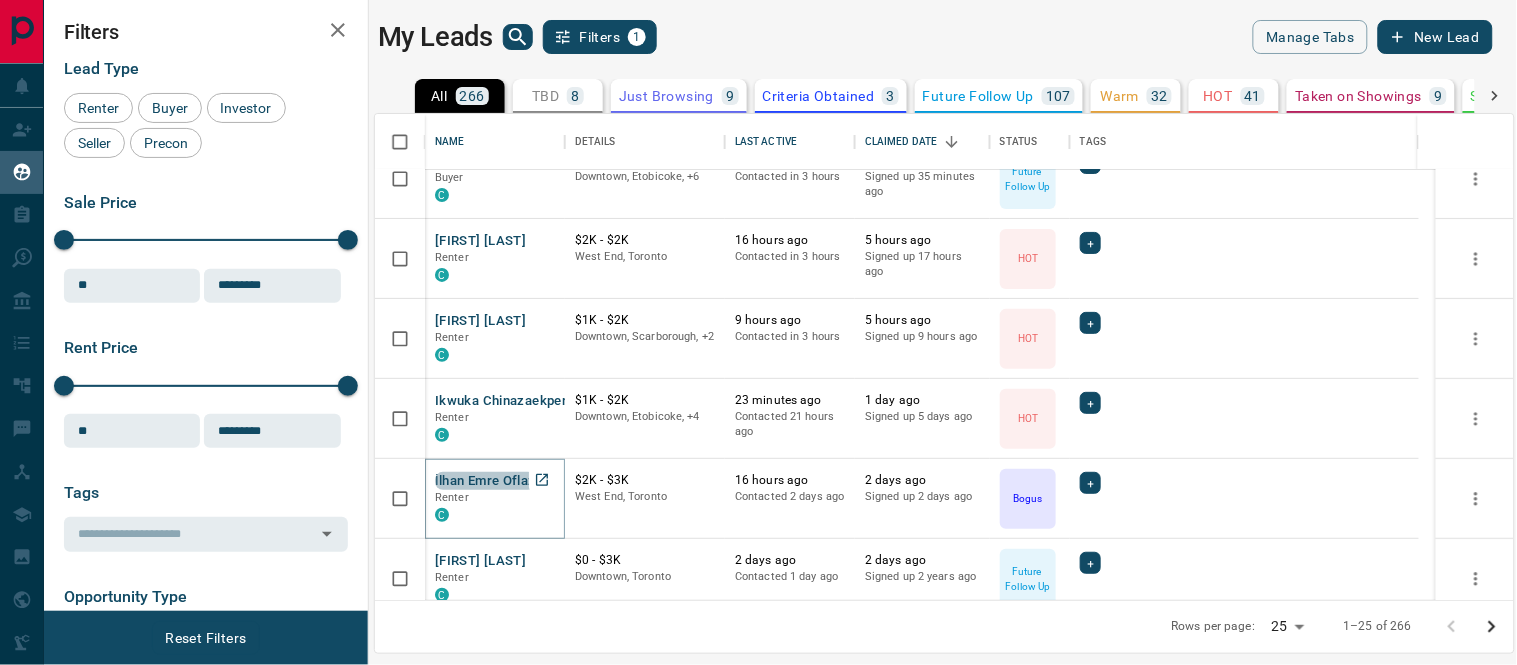 click on "İlhan Emre Oflaz" at bounding box center (485, 481) 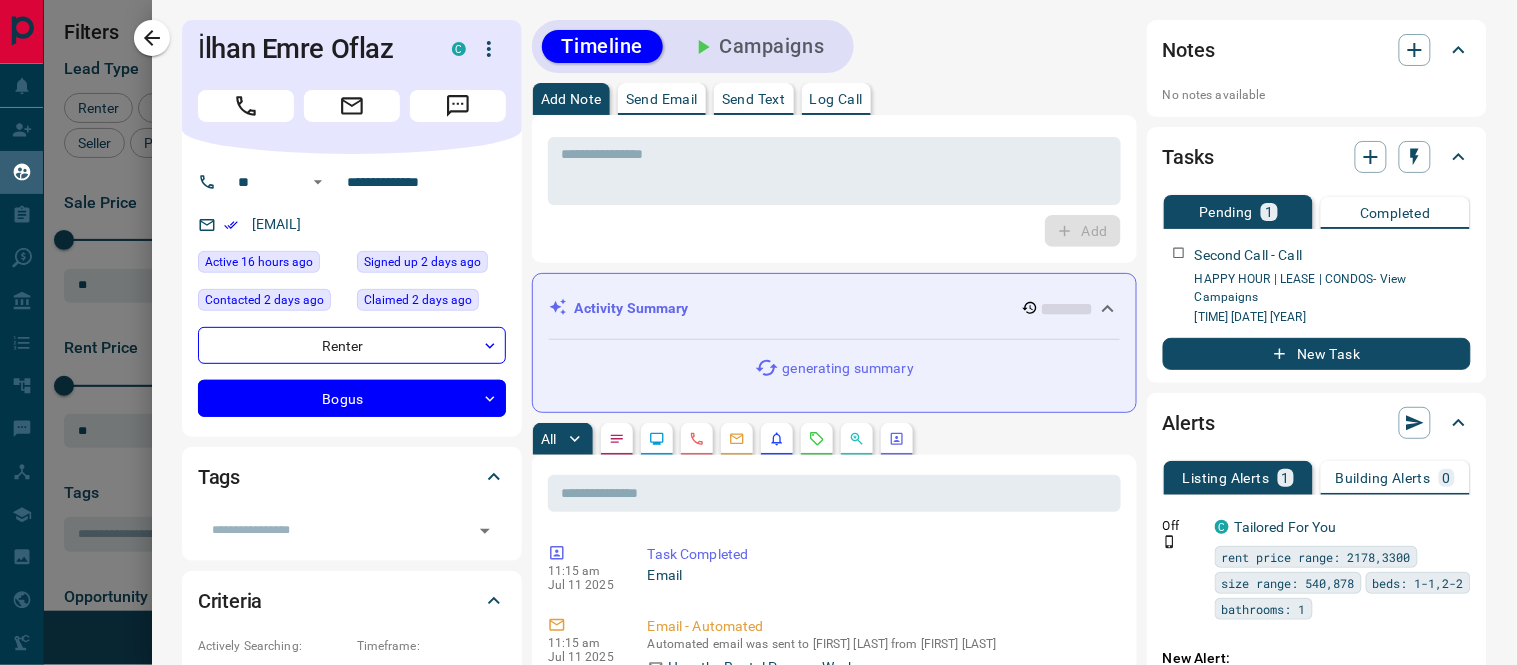 scroll, scrollTop: 111, scrollLeft: 0, axis: vertical 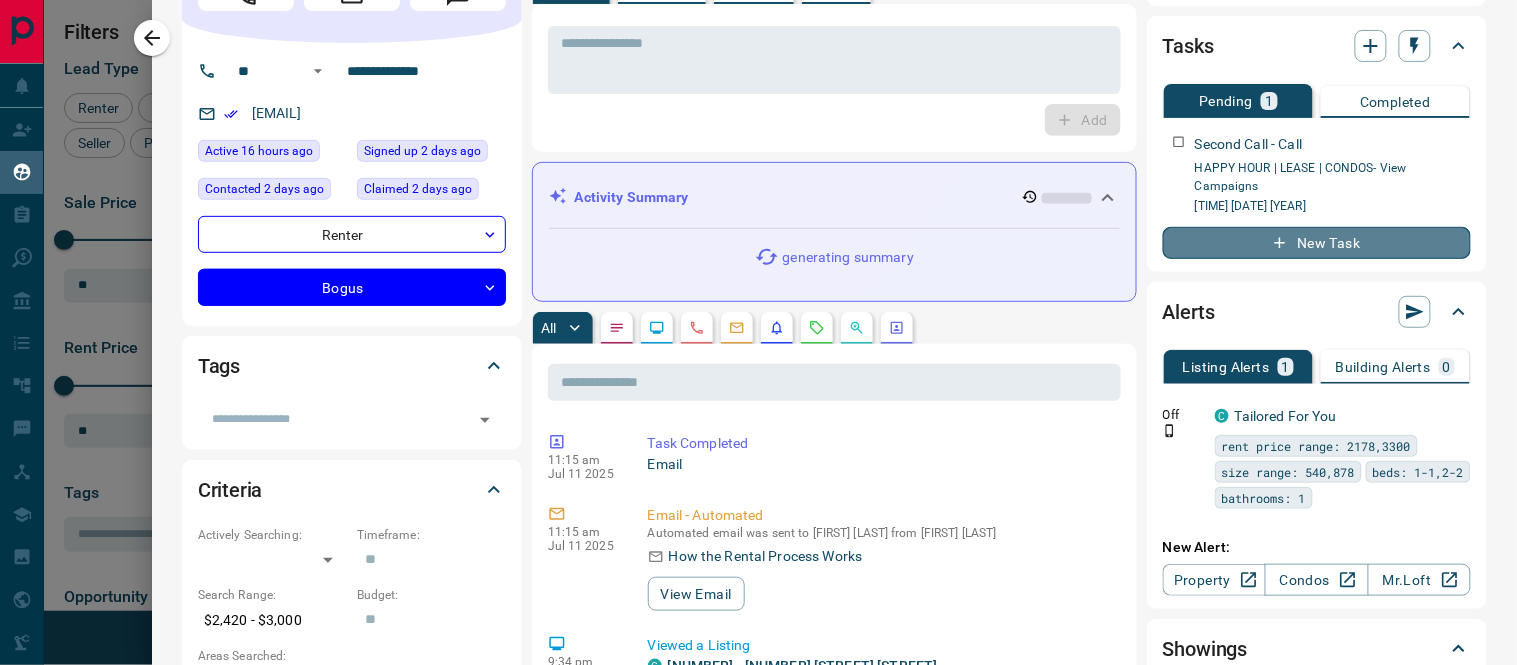 click on "New Task" at bounding box center (1317, 243) 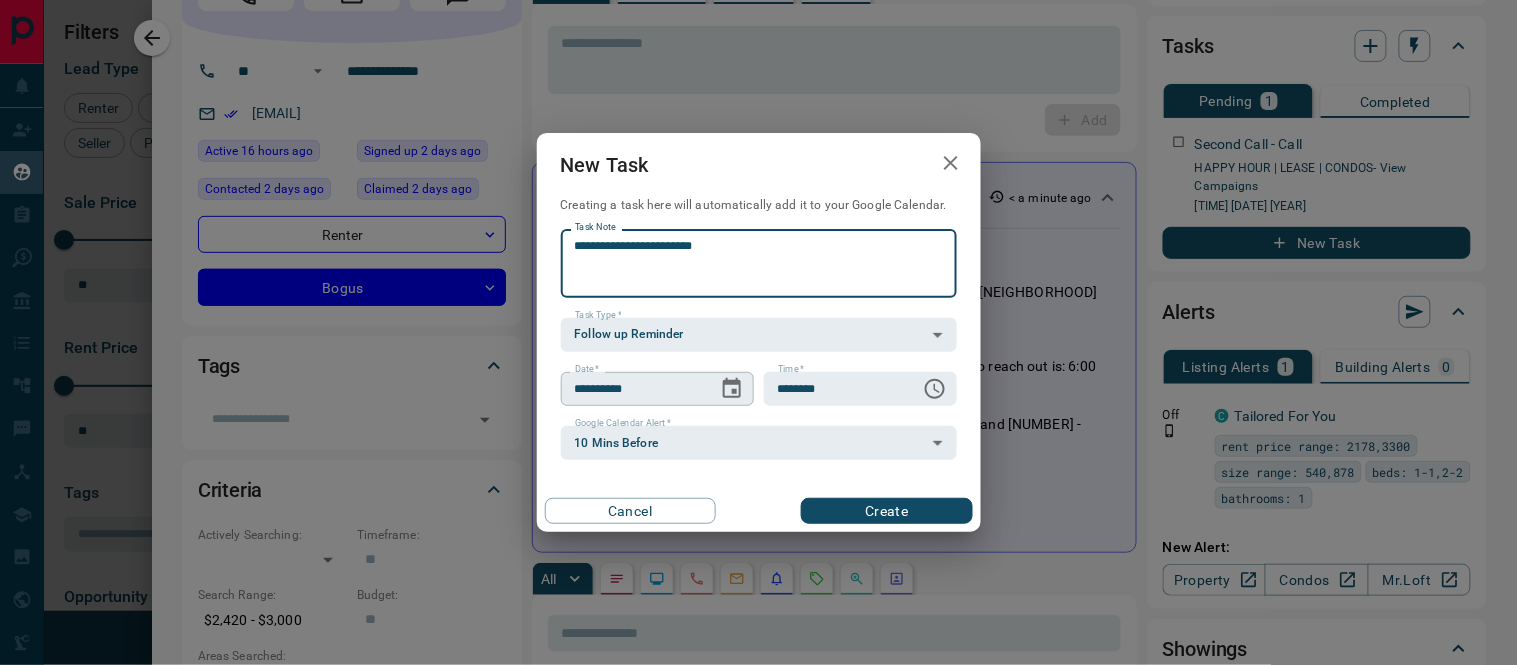 type on "**********" 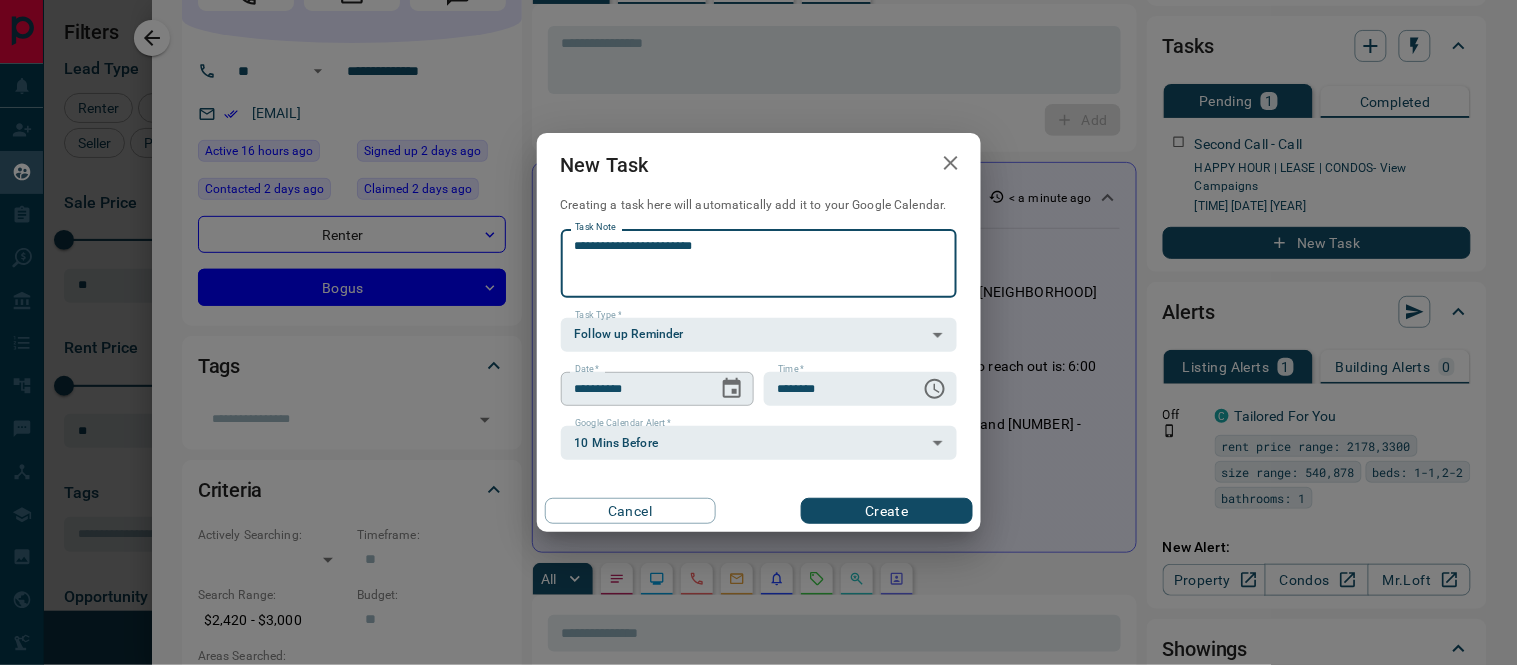click 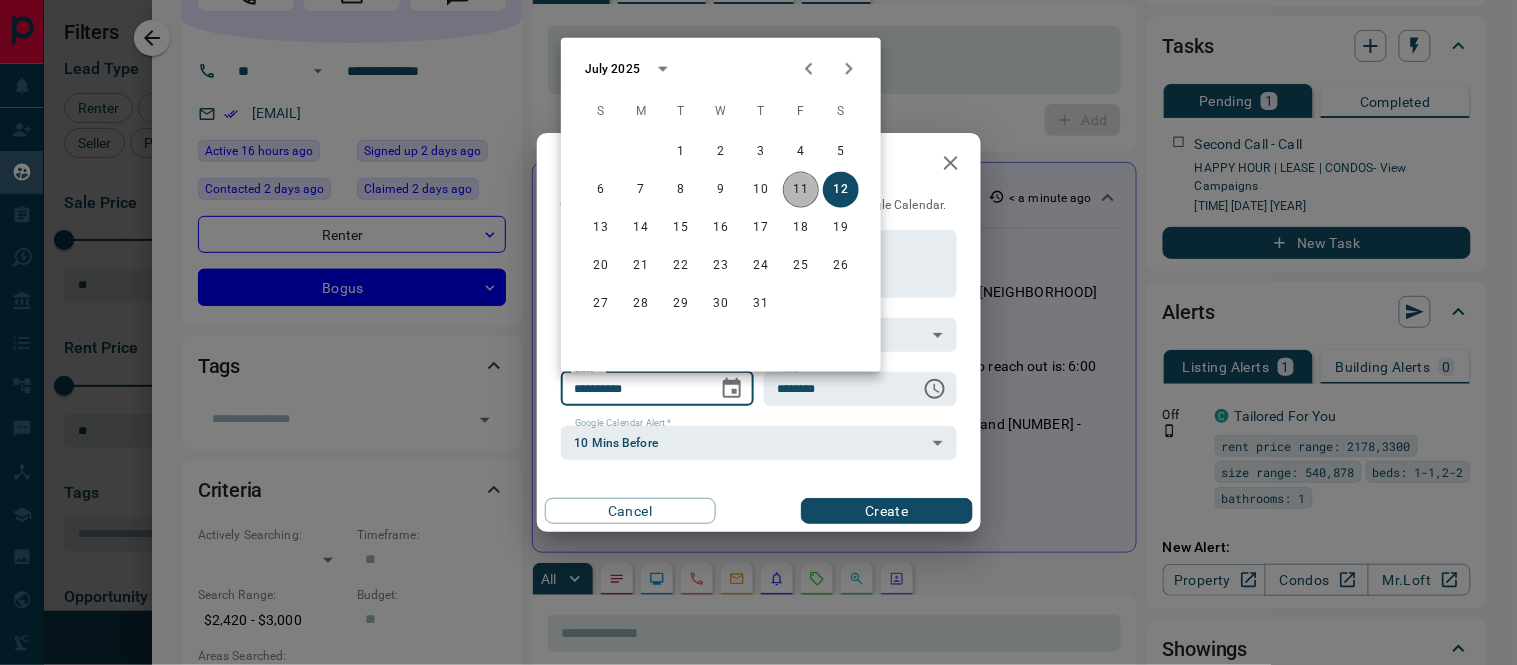 click on "11" at bounding box center [801, 190] 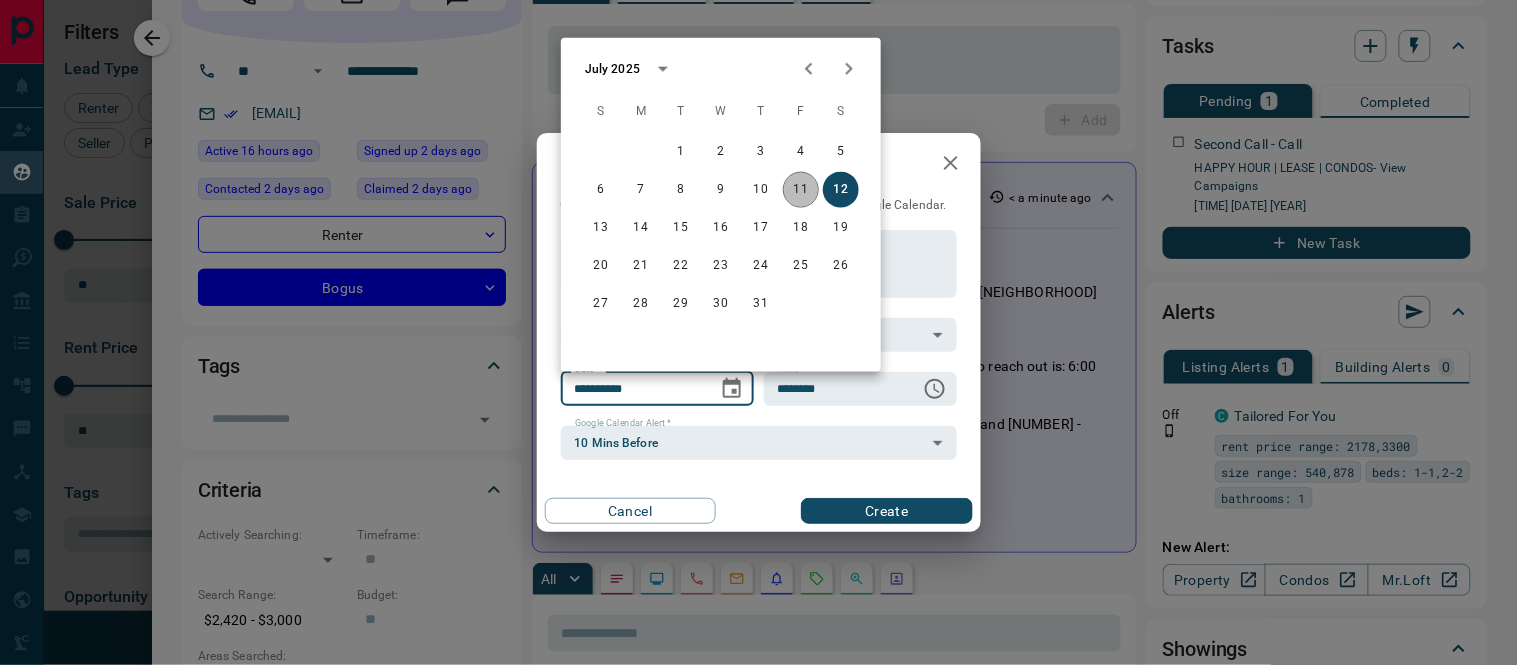 type on "**********" 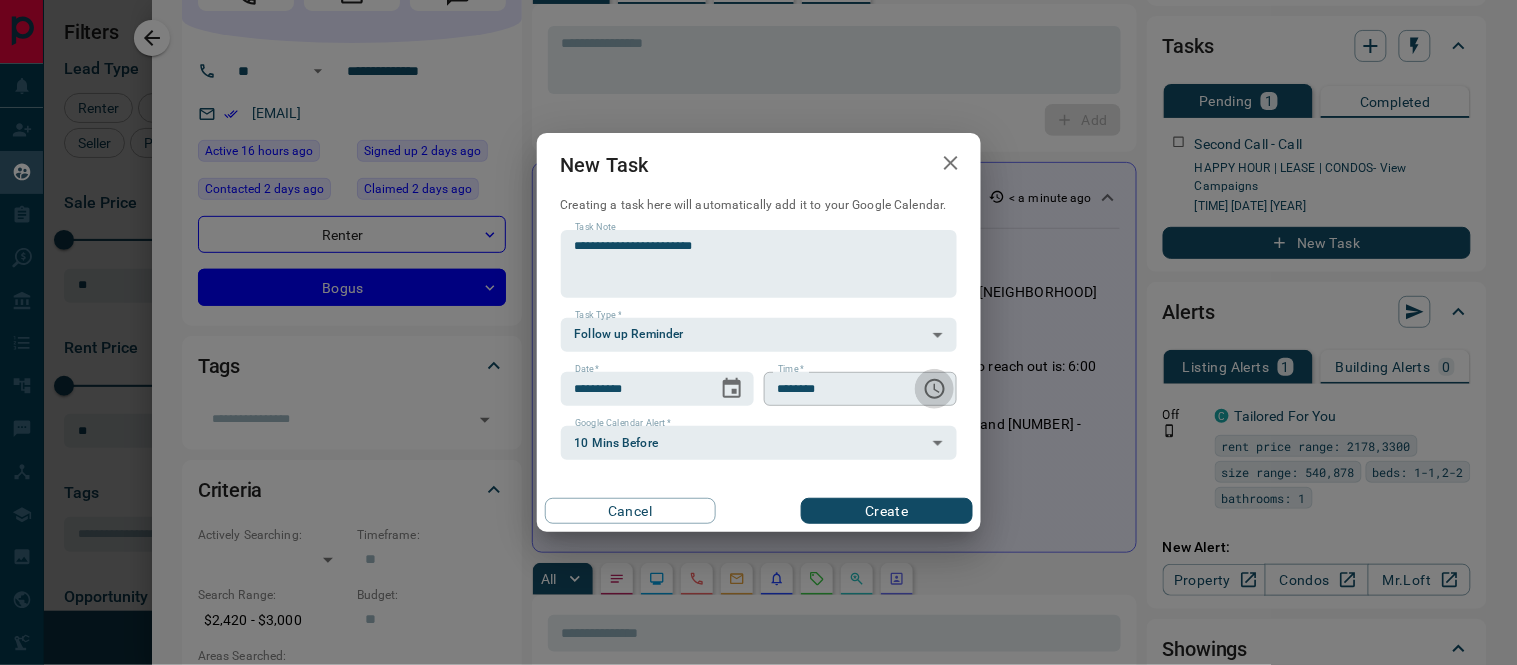 click 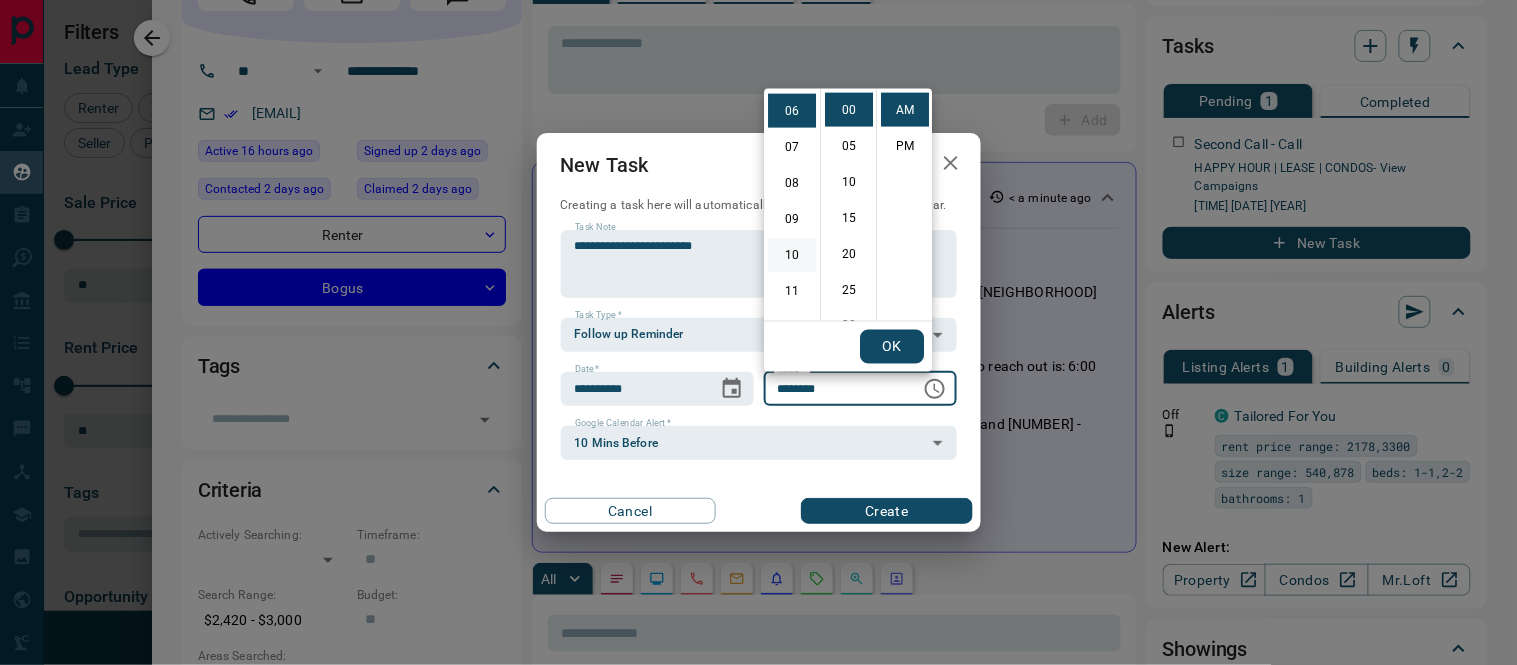 scroll, scrollTop: 0, scrollLeft: 0, axis: both 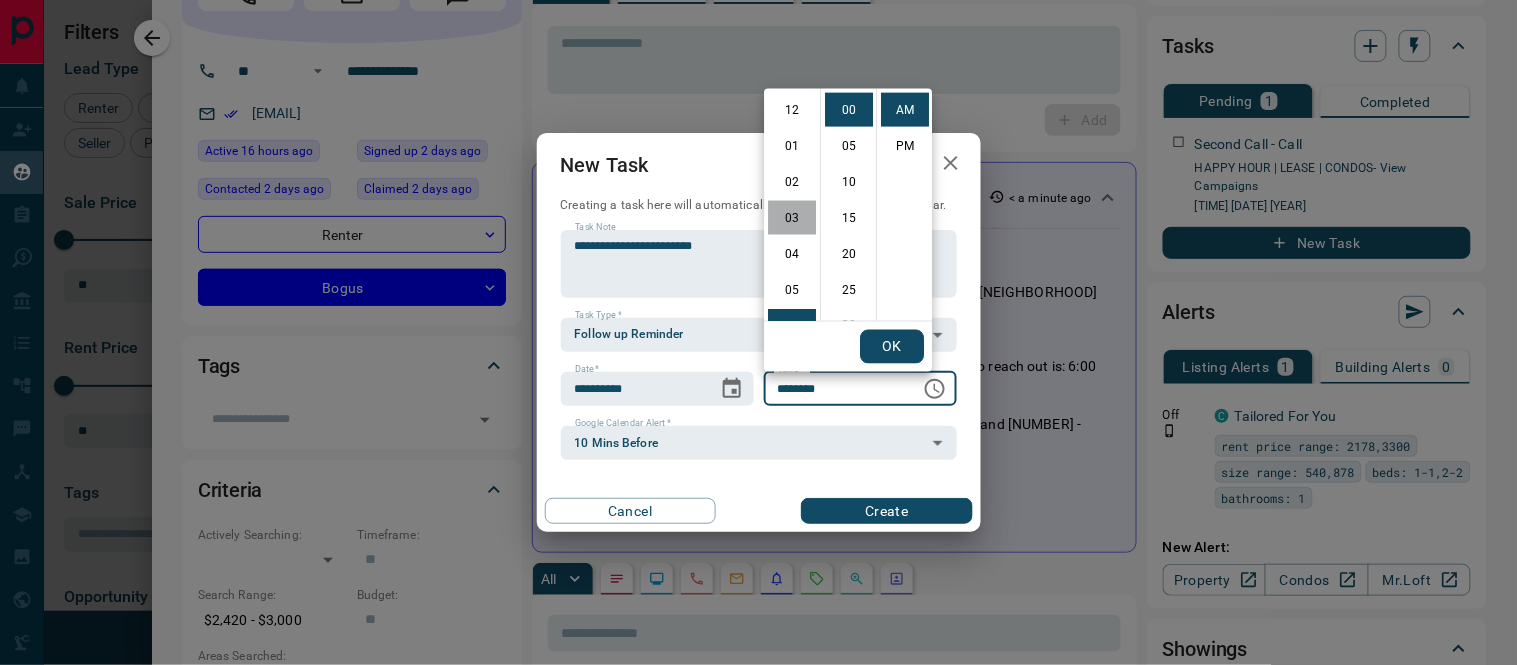 click on "03" at bounding box center (792, 218) 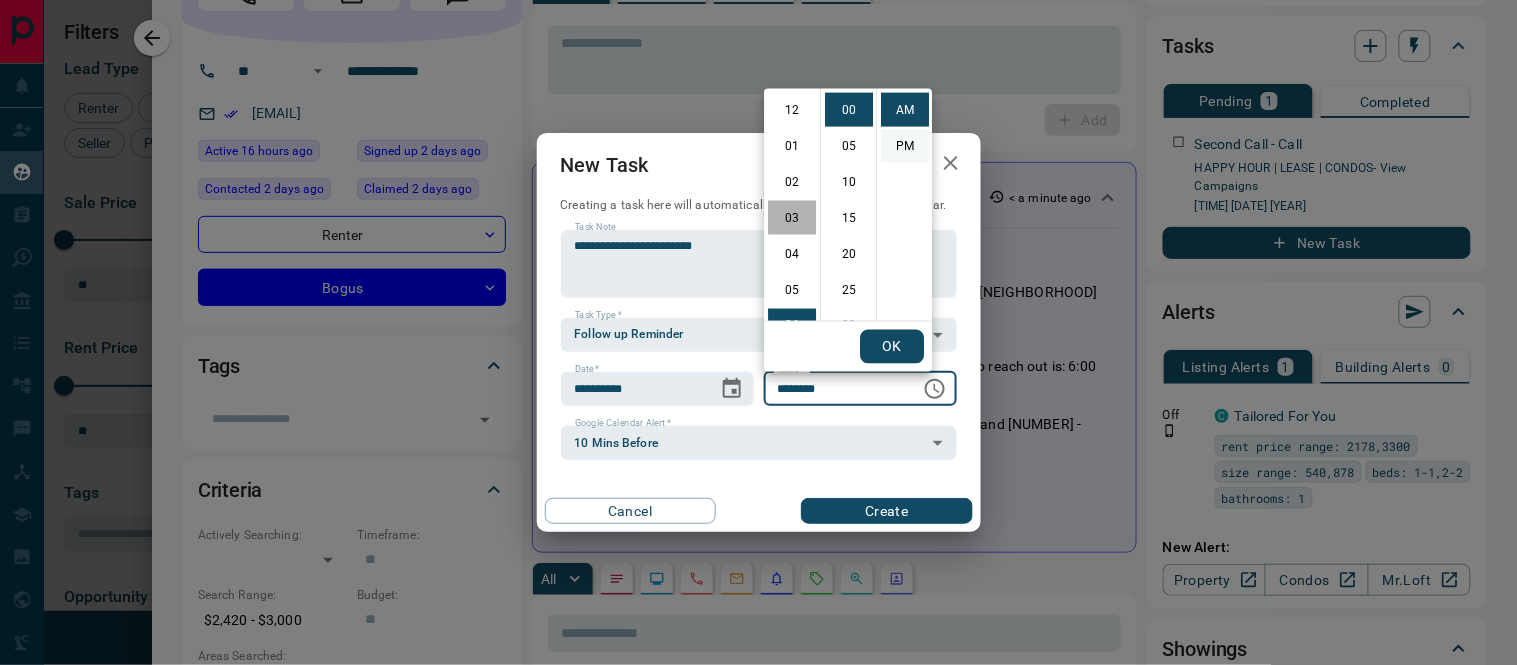 scroll, scrollTop: 107, scrollLeft: 0, axis: vertical 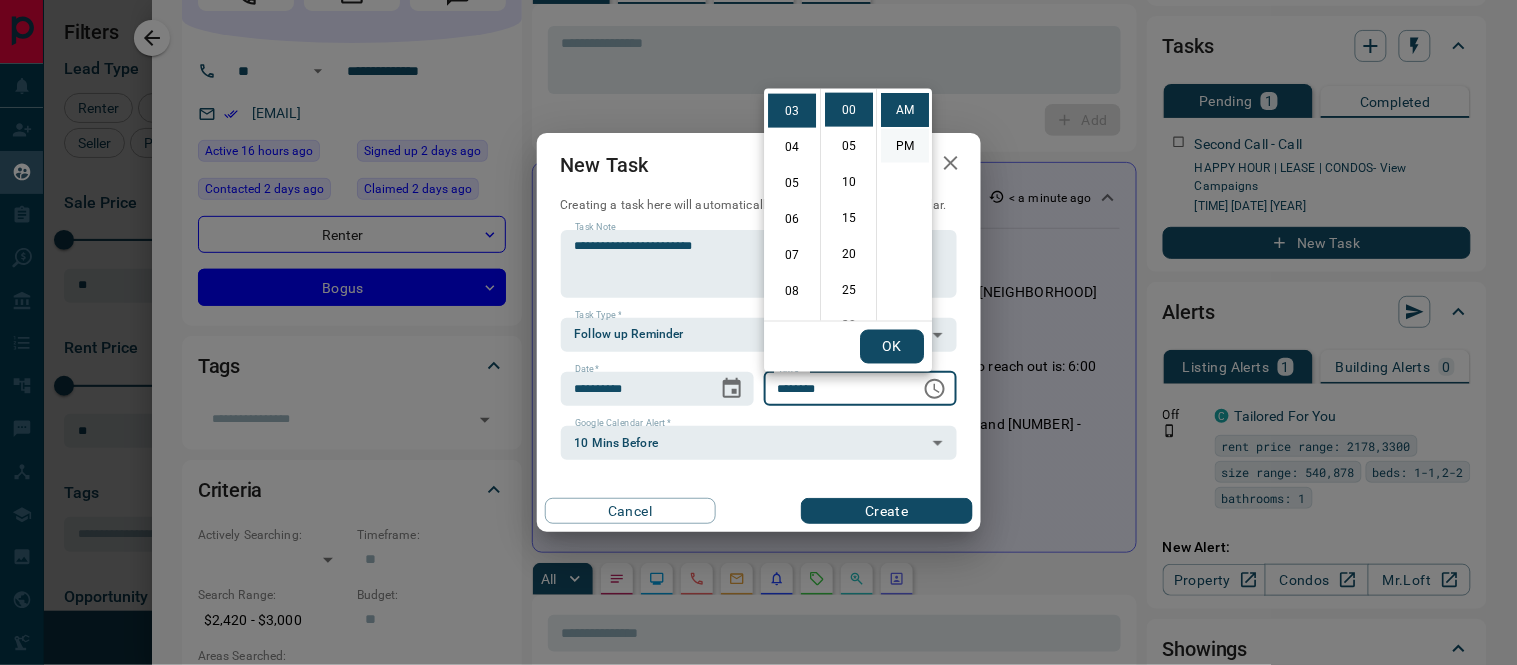 click on "PM" at bounding box center (905, 146) 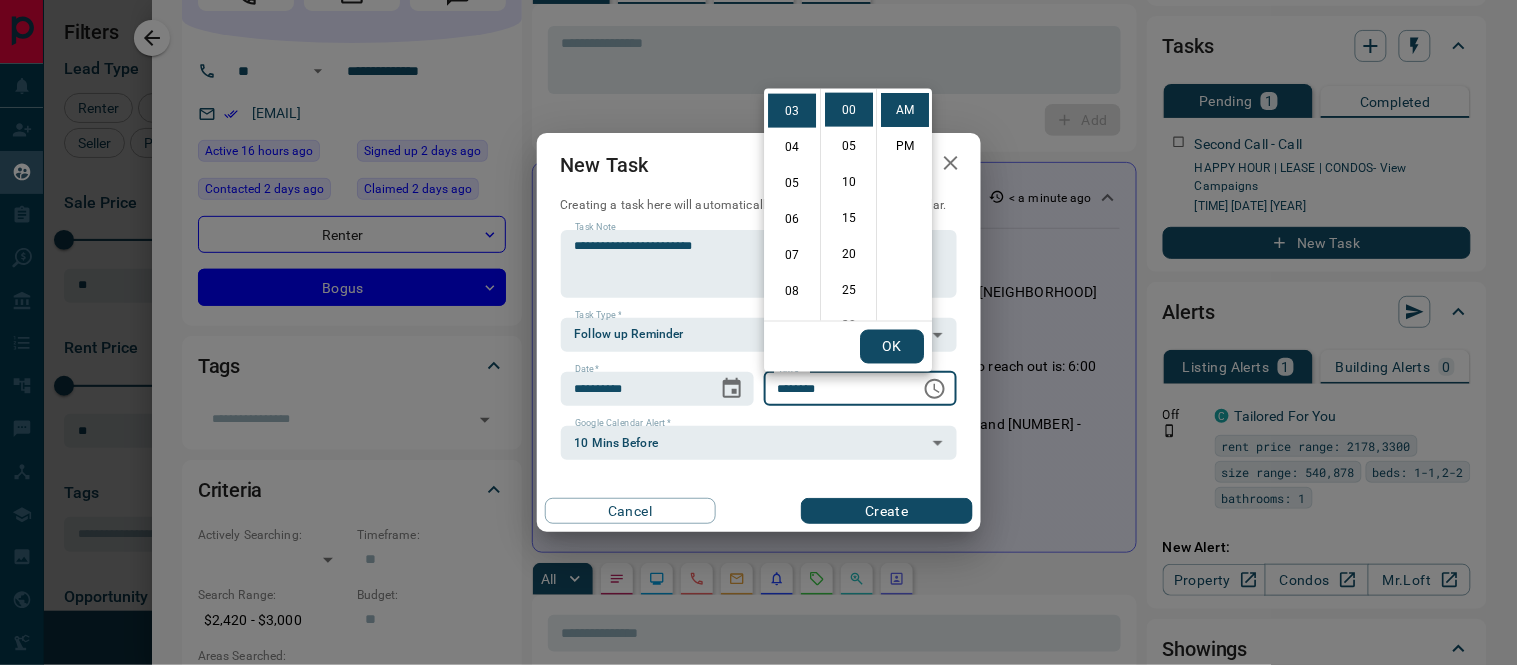 type on "********" 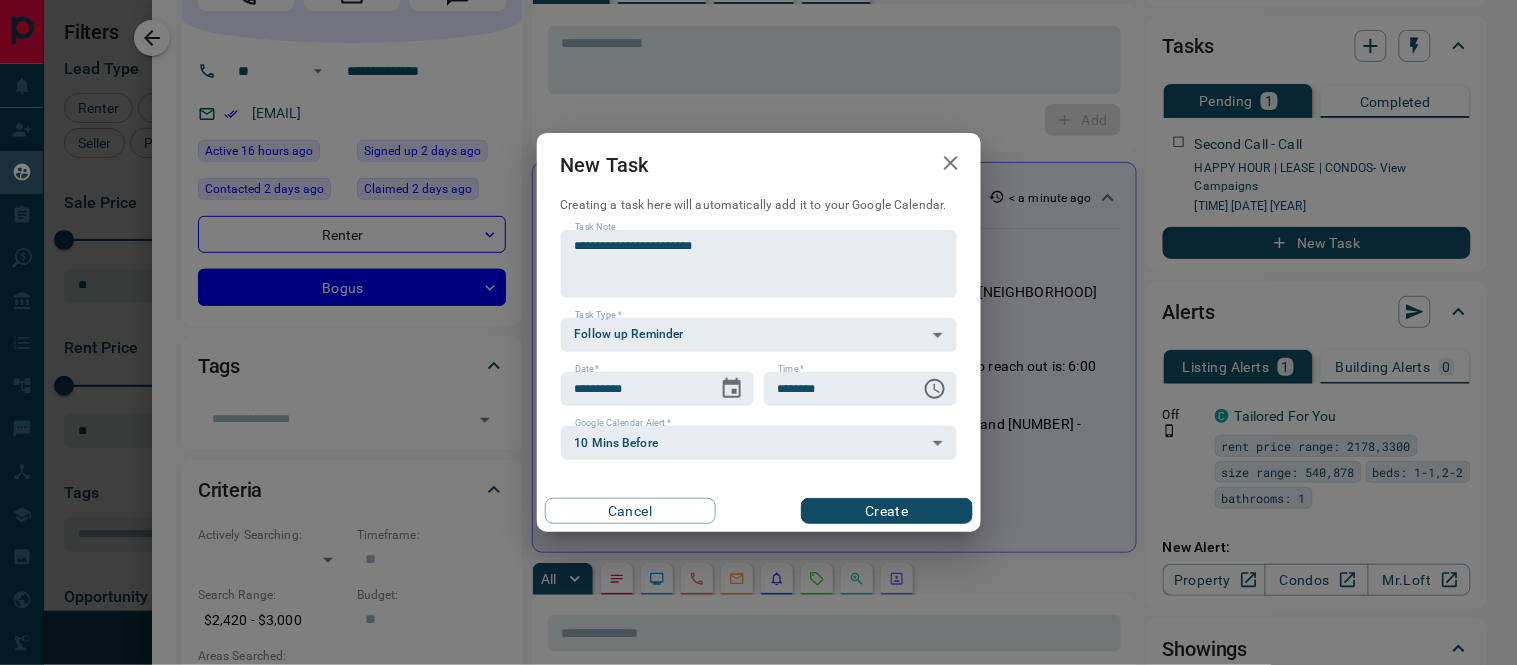 scroll, scrollTop: 30, scrollLeft: 0, axis: vertical 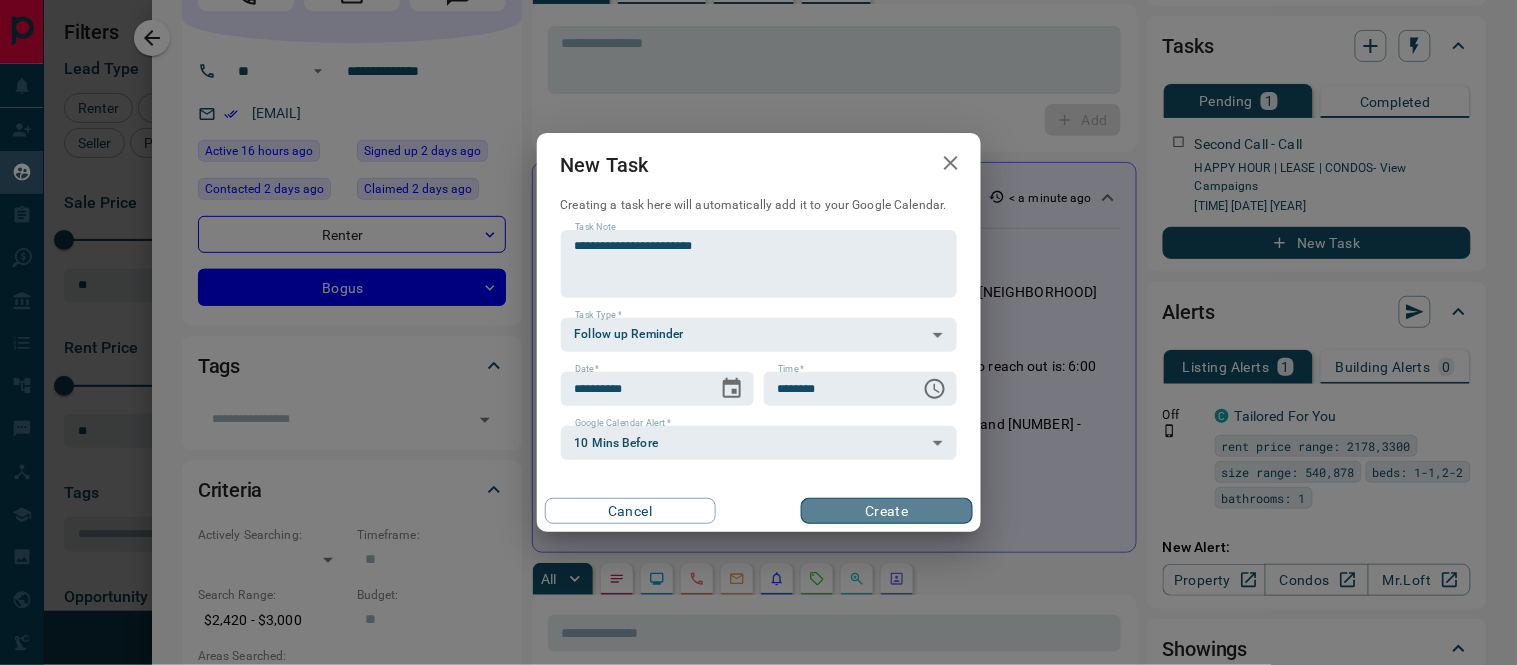 click on "Create" at bounding box center (886, 511) 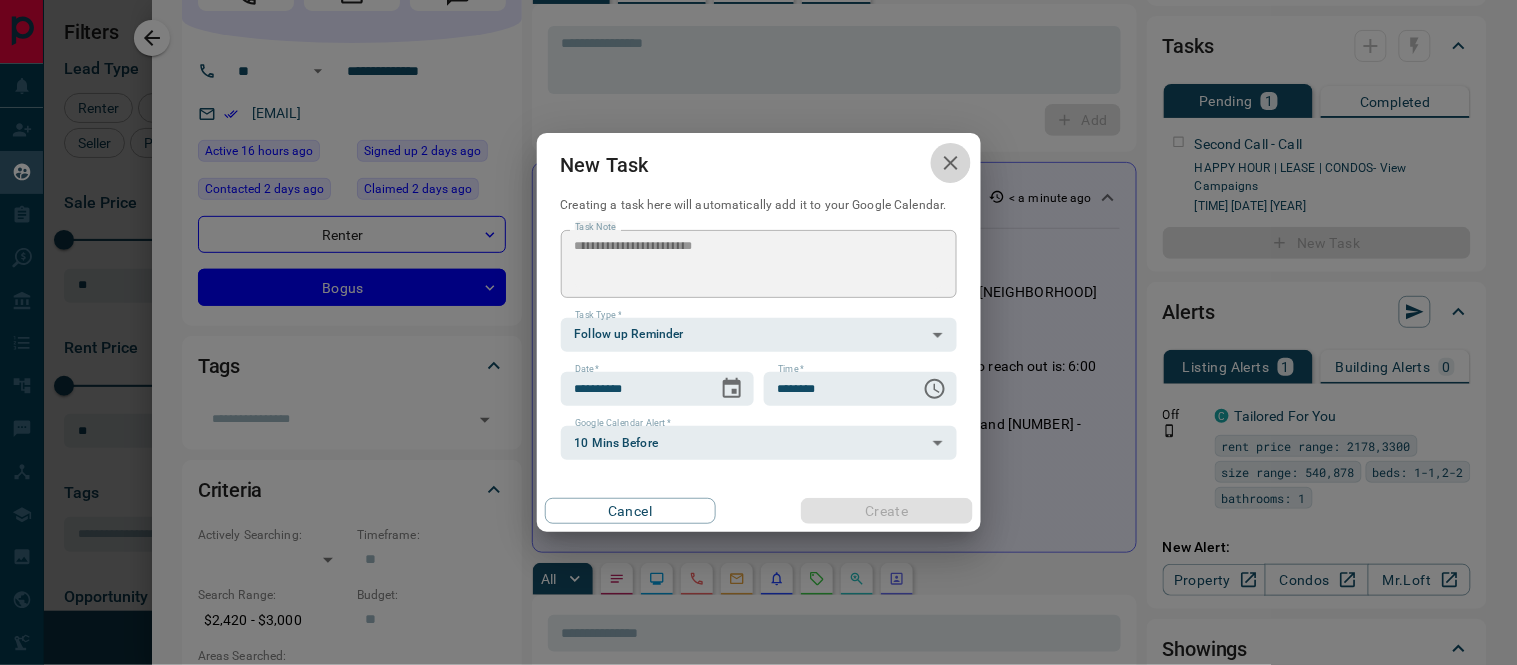 click 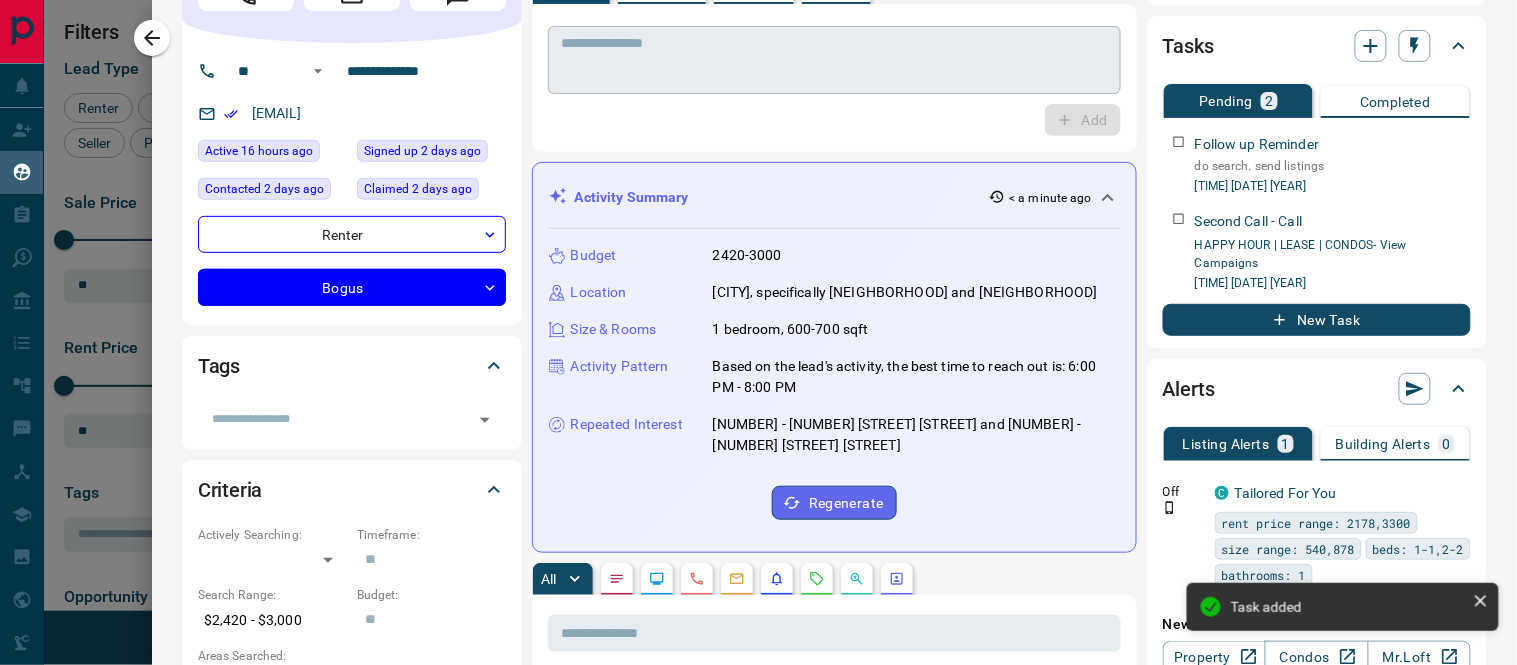 scroll, scrollTop: 0, scrollLeft: 0, axis: both 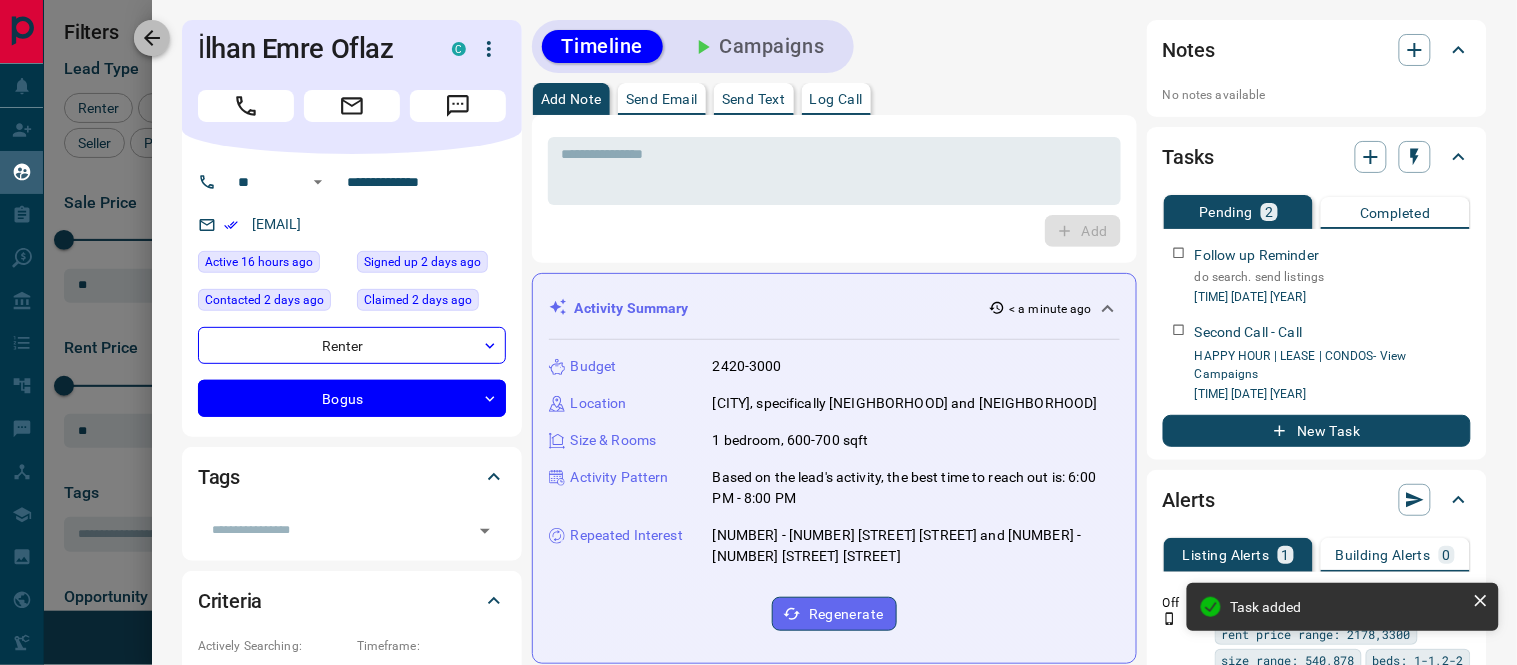 click 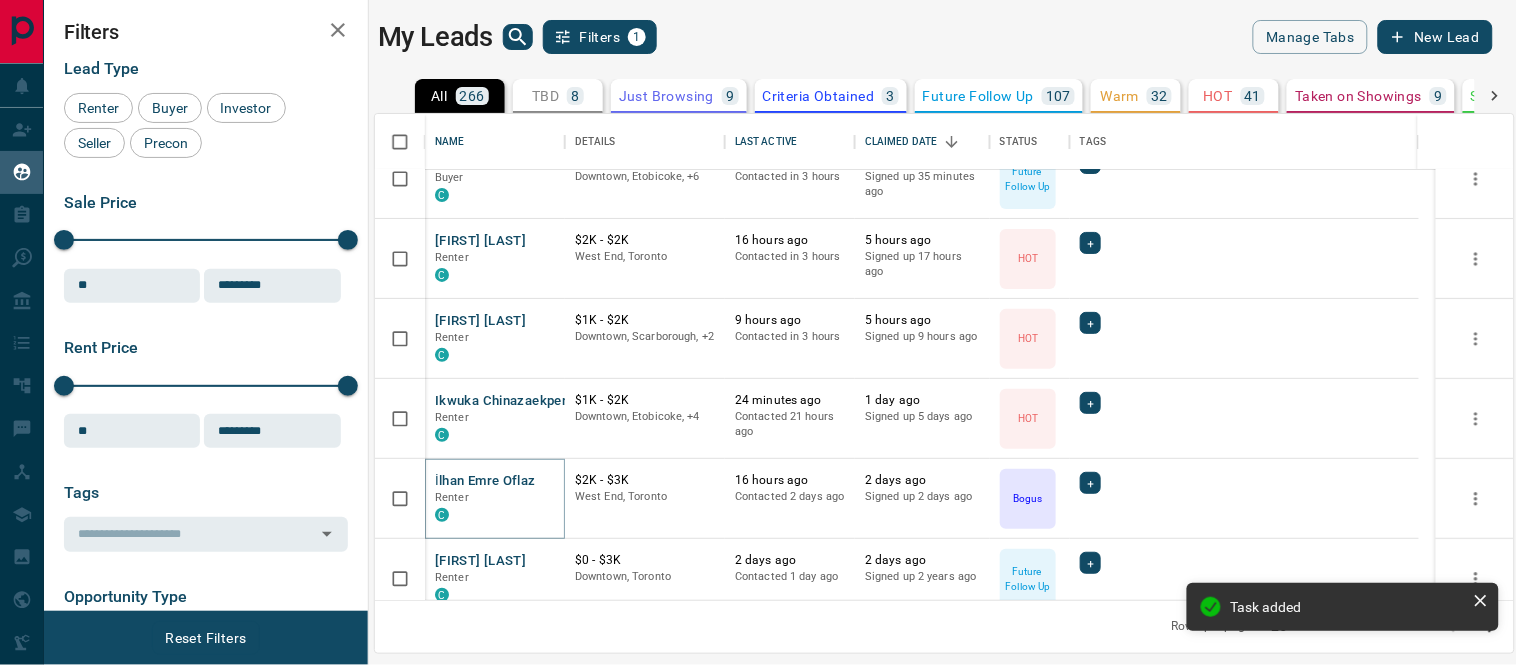 scroll, scrollTop: 222, scrollLeft: 0, axis: vertical 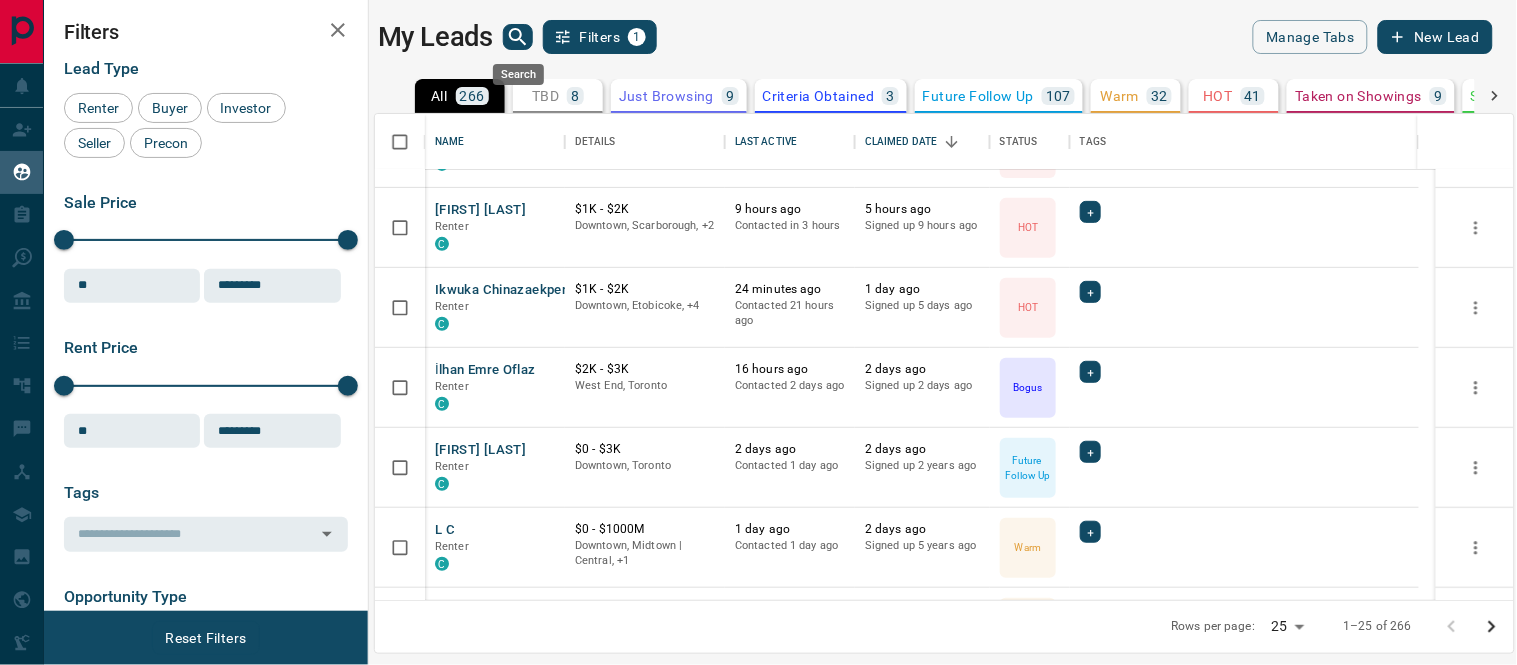click on "Search" at bounding box center [518, 68] 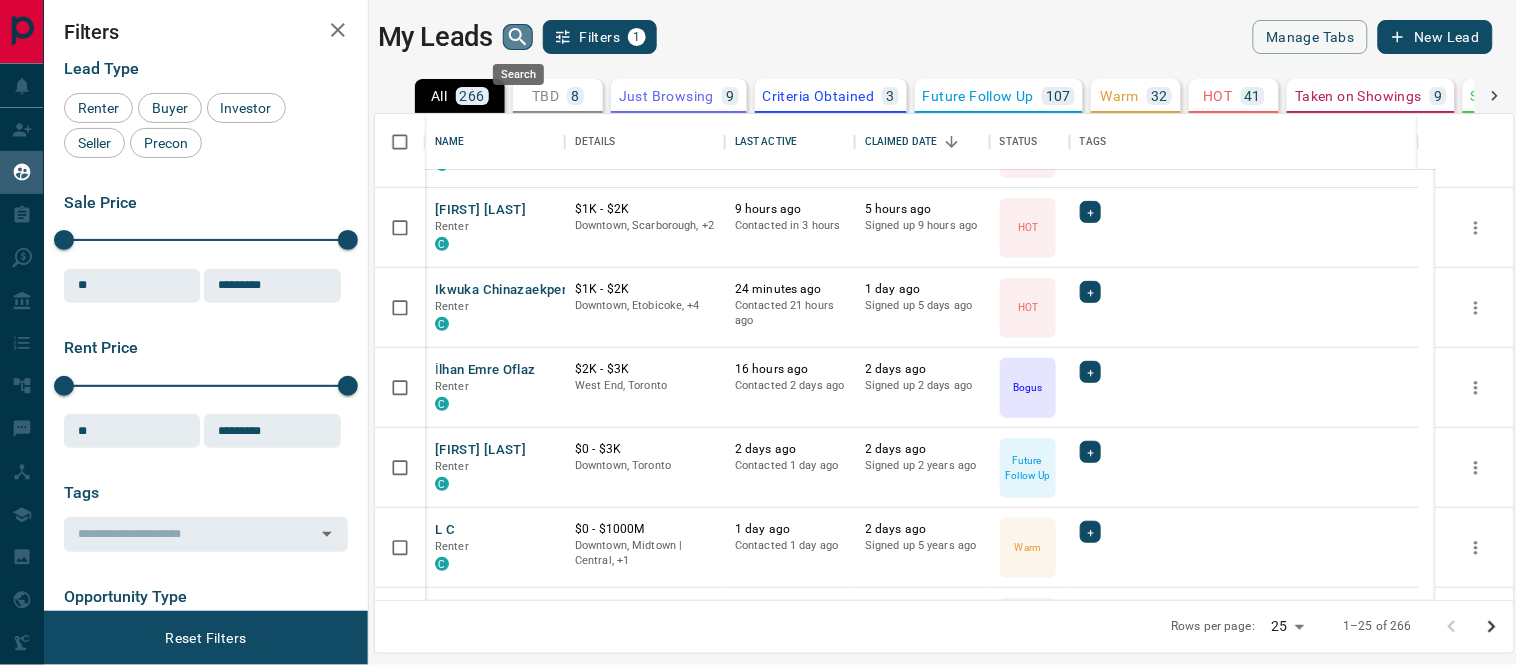 click 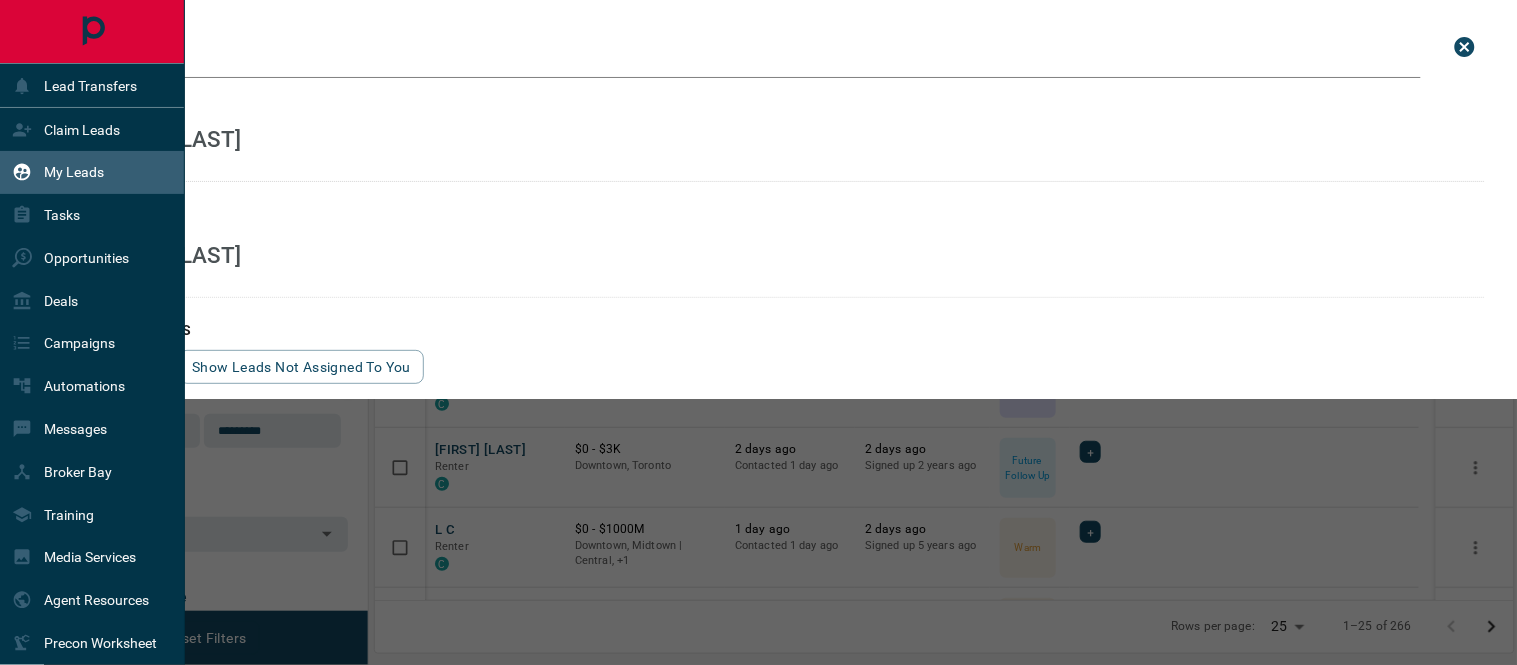 drag, startPoint x: 192, startPoint y: 51, endPoint x: 0, endPoint y: 44, distance: 192.12756 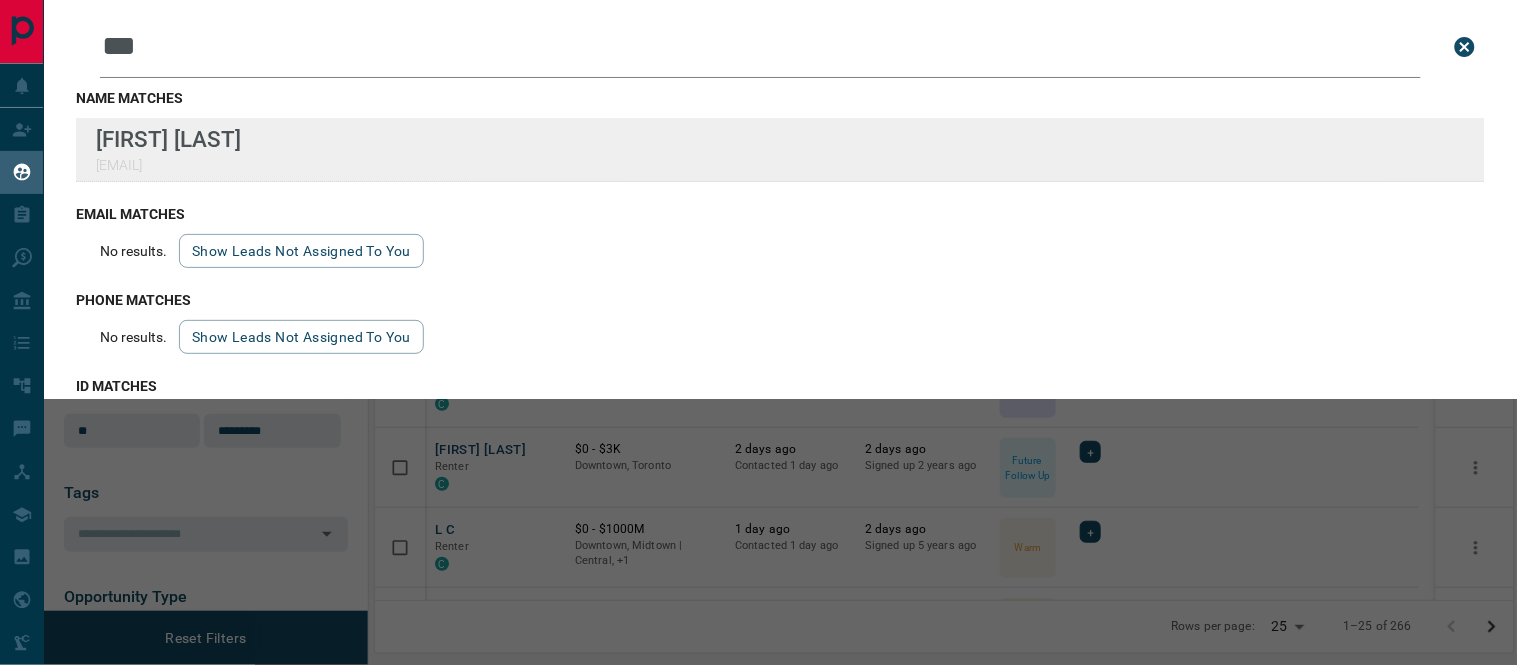 type on "***" 